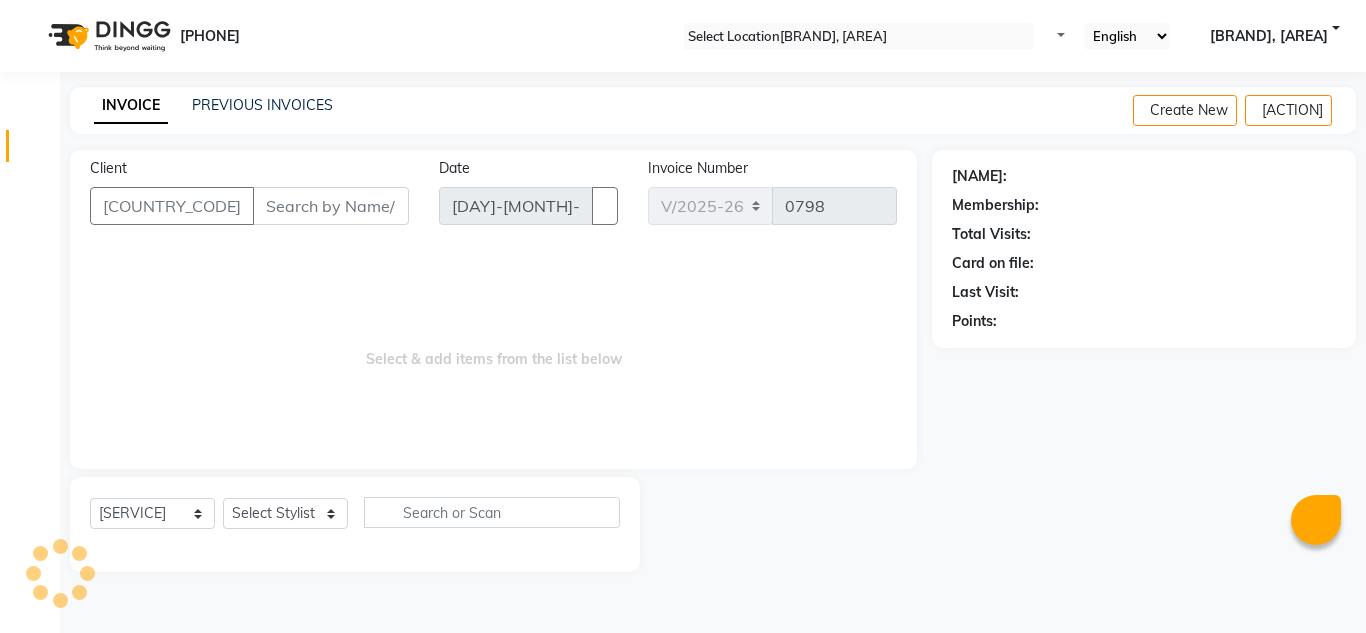 scroll, scrollTop: 0, scrollLeft: 0, axis: both 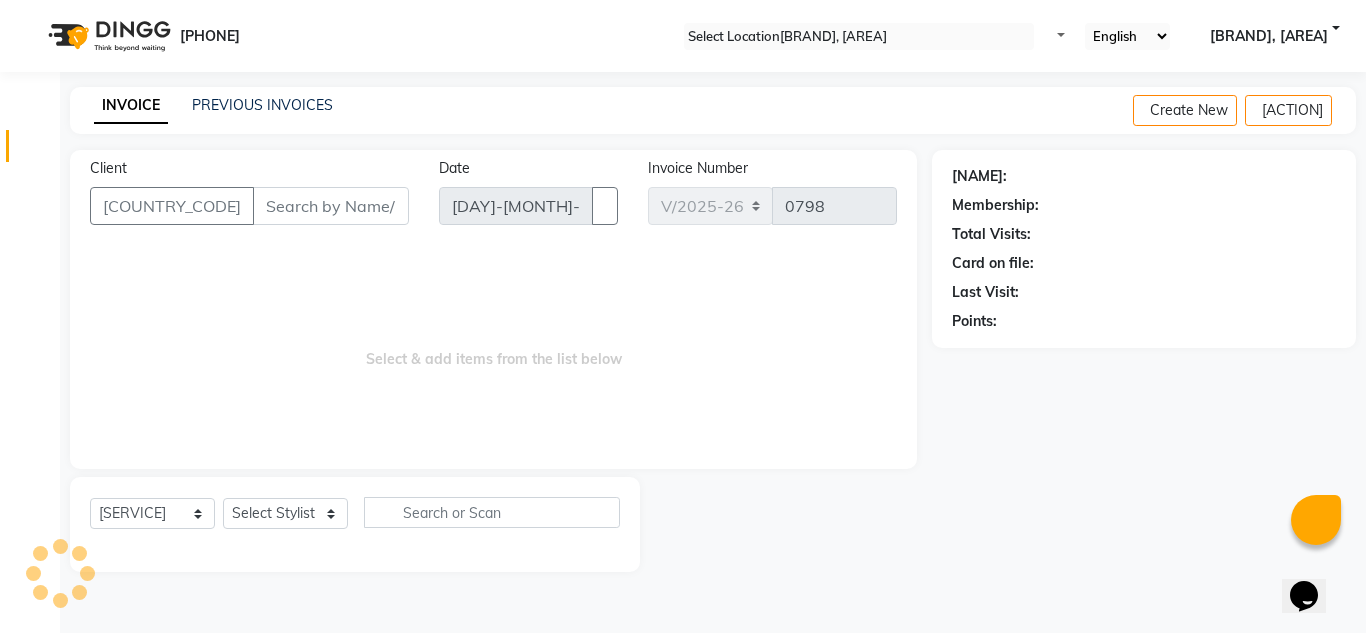 click on "Client" at bounding box center (331, 206) 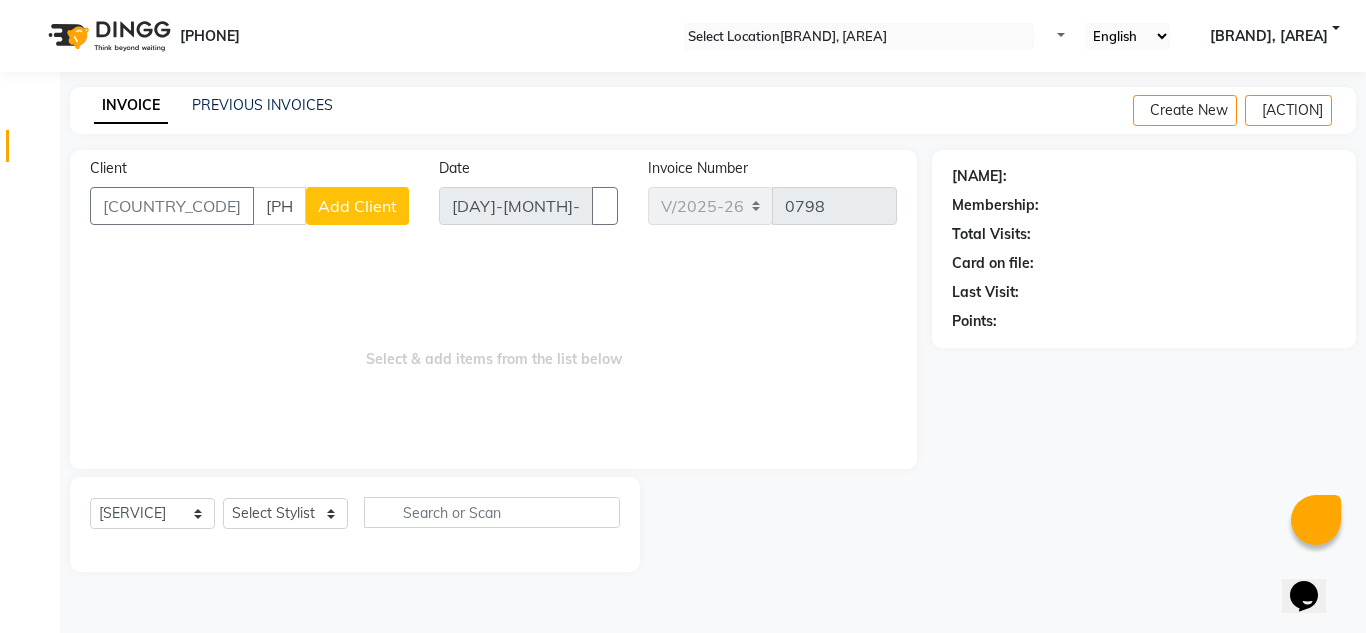 type on "9999099089" 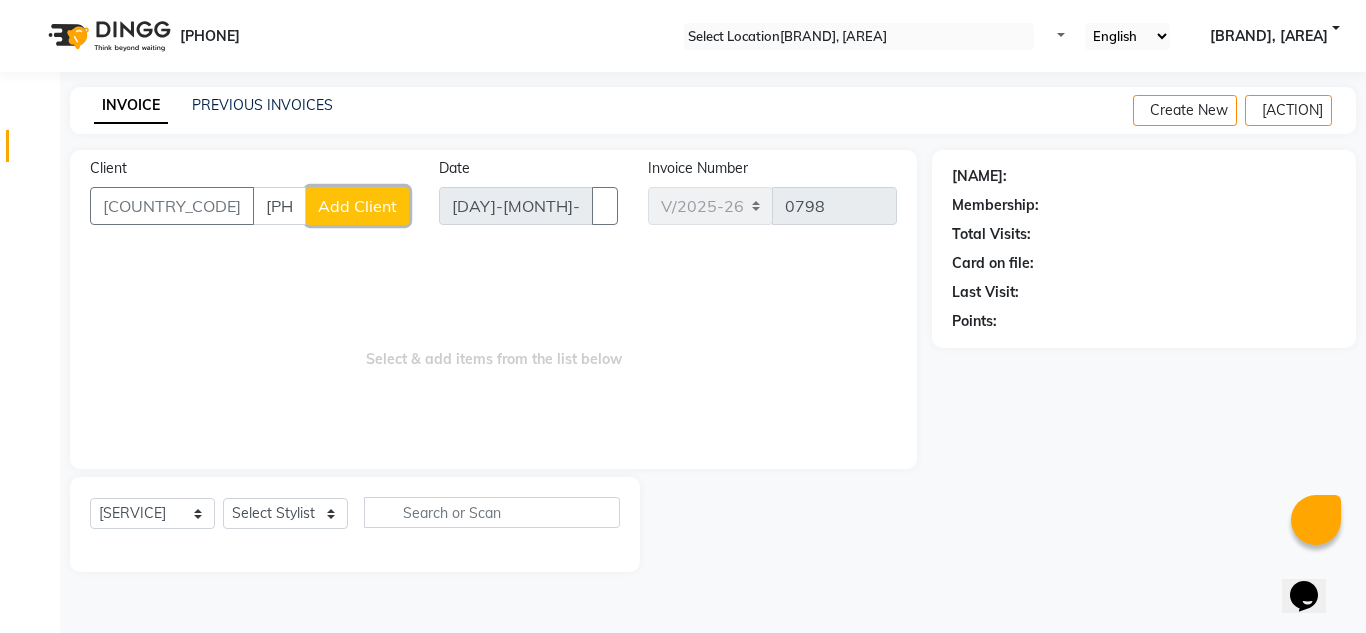 click on "Add Client" at bounding box center (357, 206) 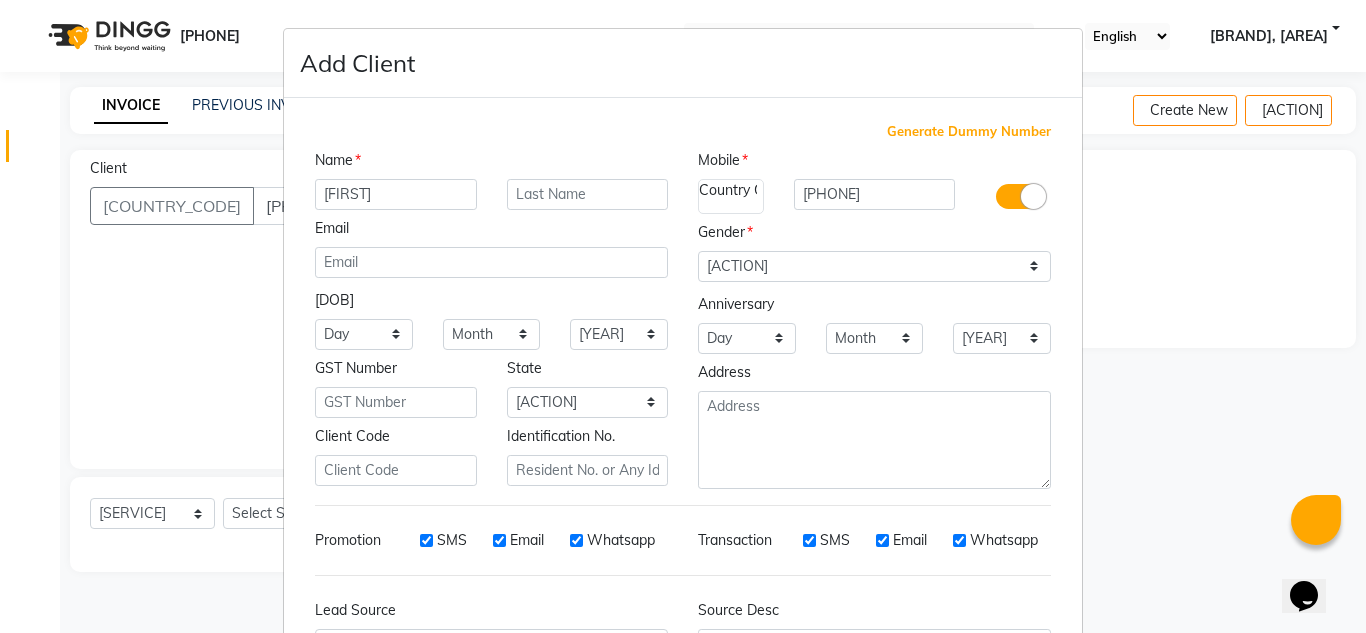 type on "PRIYAMVADA" 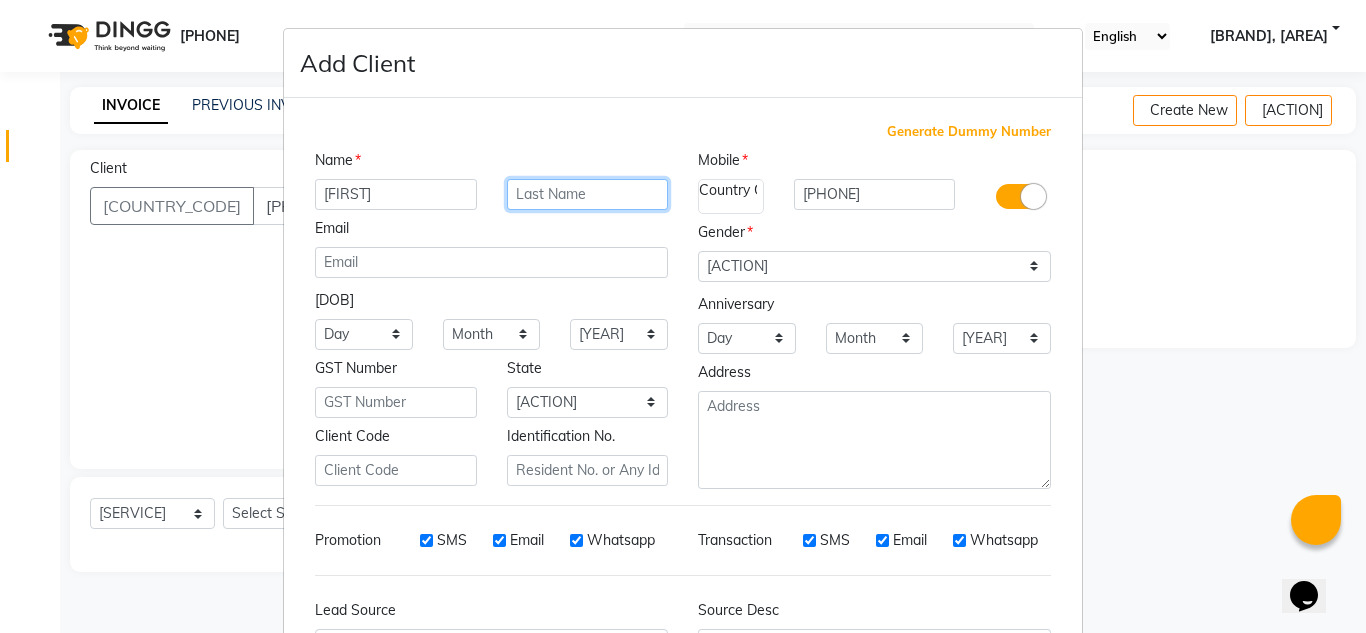 click at bounding box center (588, 194) 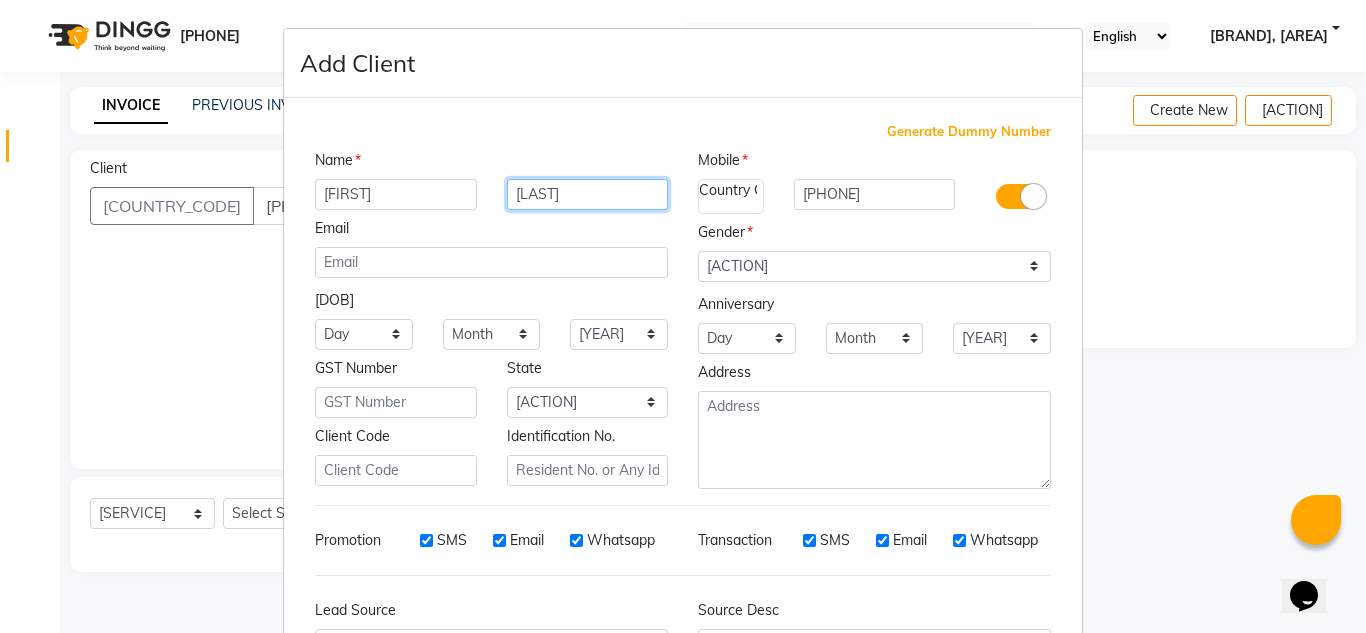 type on "DALMIA" 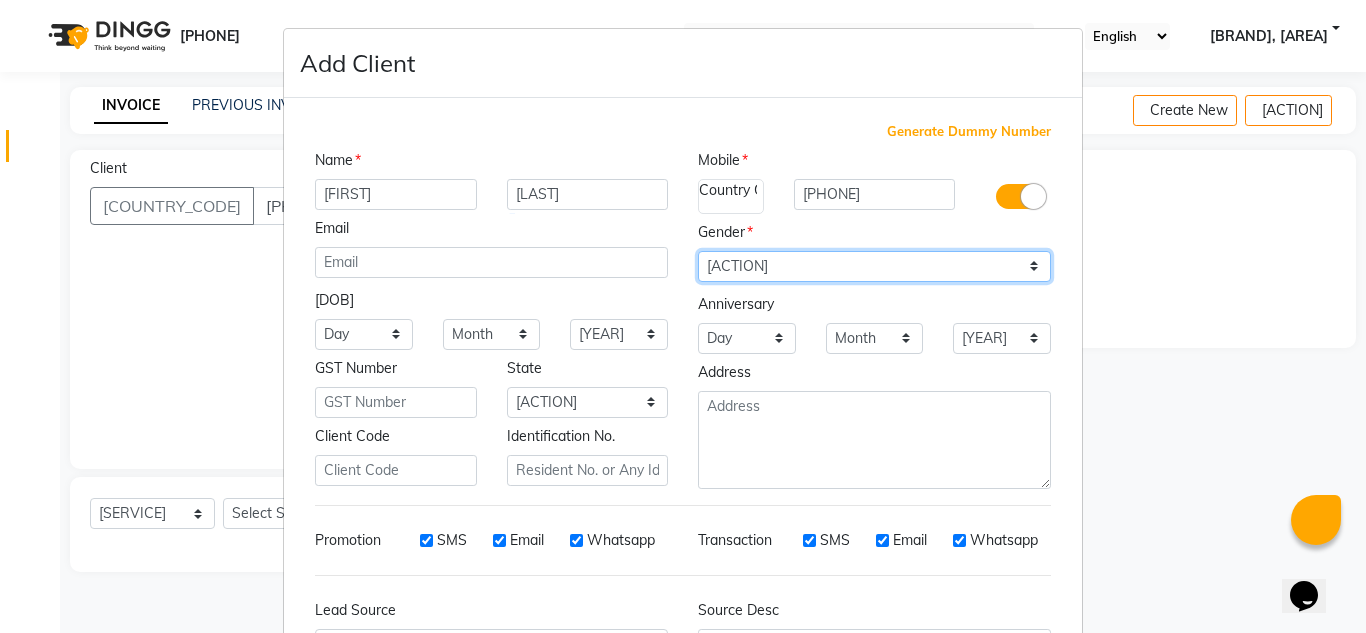click on "Select Male Female Other Prefer Not To Say" at bounding box center [874, 266] 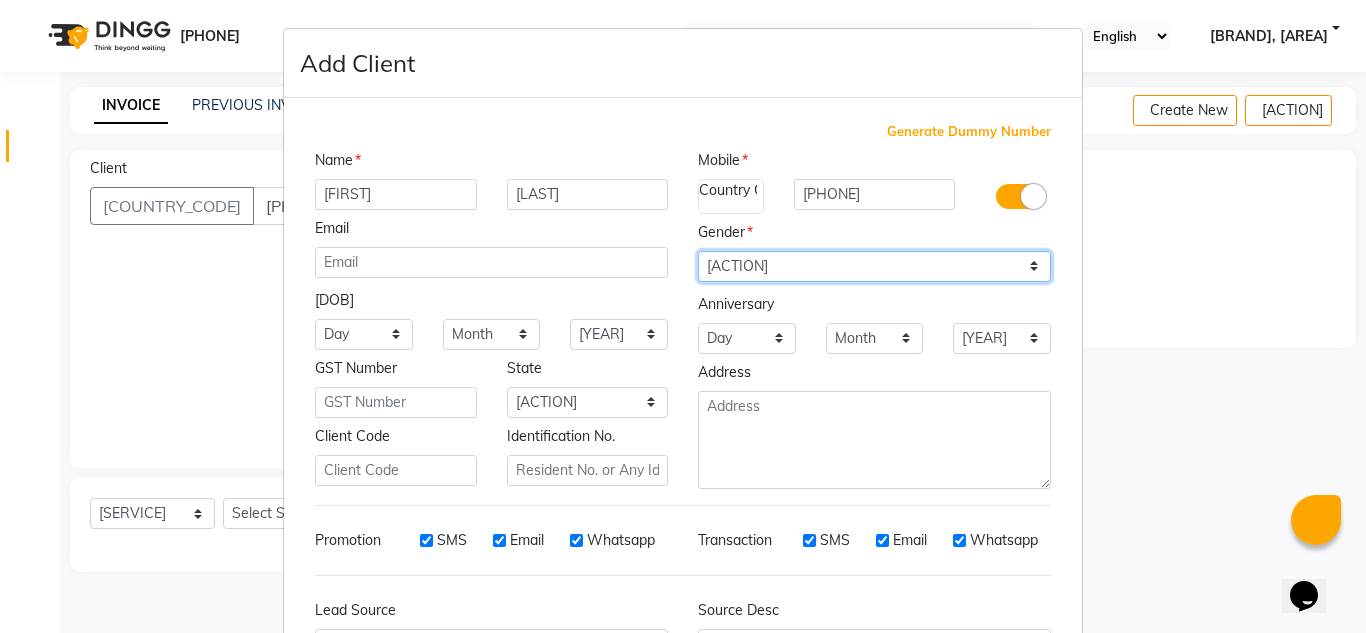 select on "female" 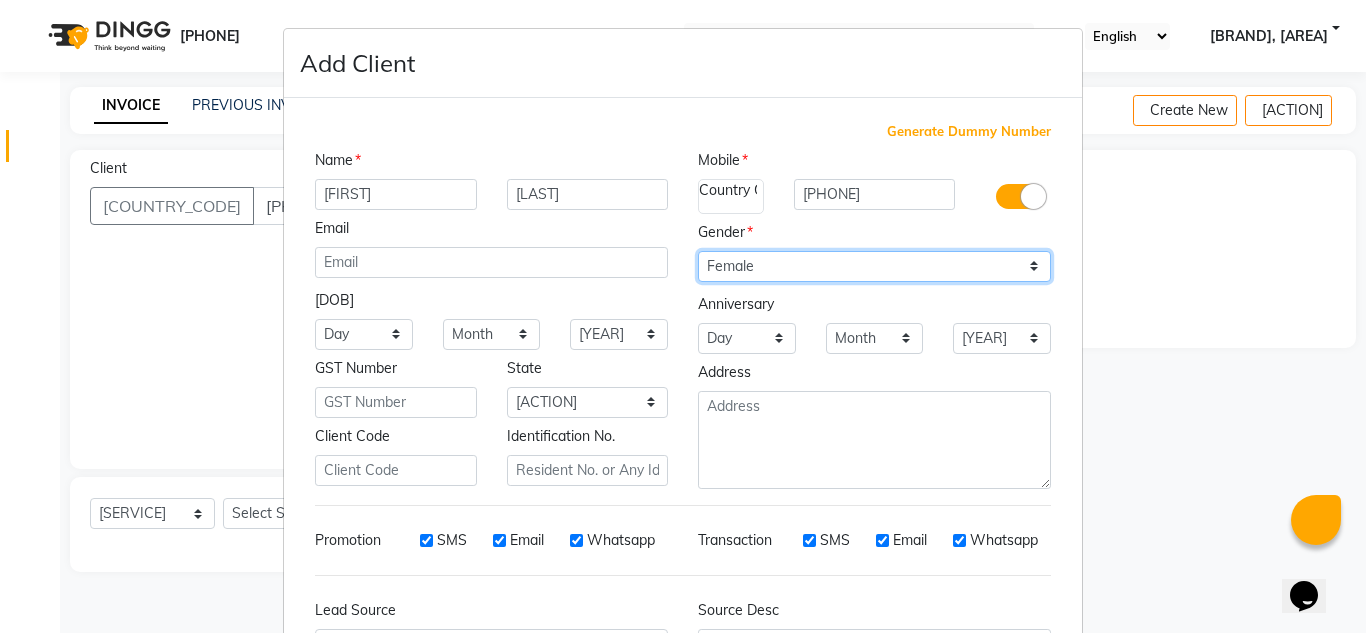 click on "Select Male Female Other Prefer Not To Say" at bounding box center [874, 266] 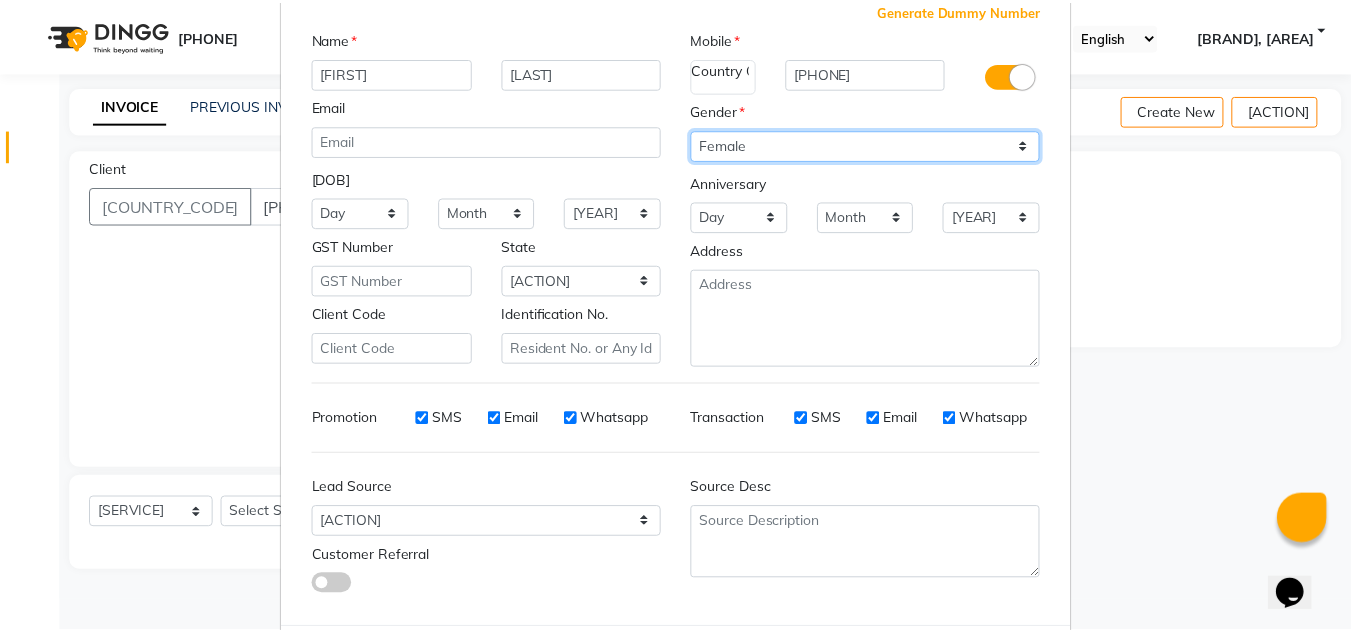 scroll, scrollTop: 216, scrollLeft: 0, axis: vertical 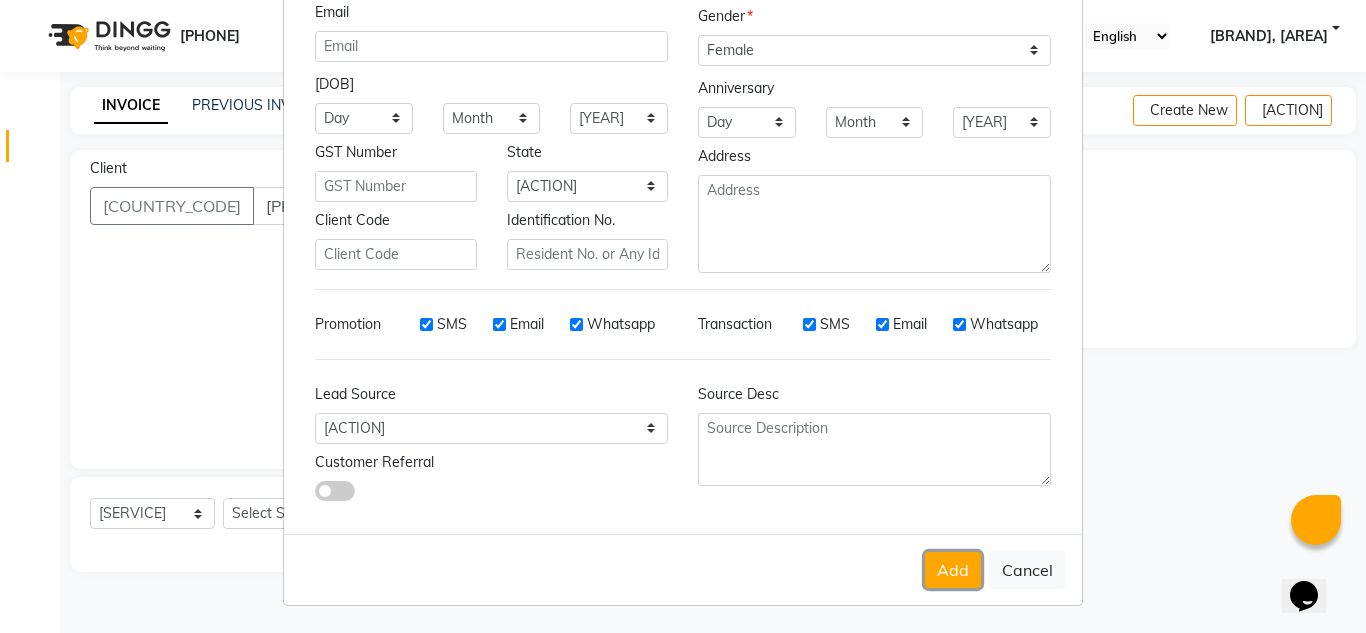 click on "Add" at bounding box center (953, 570) 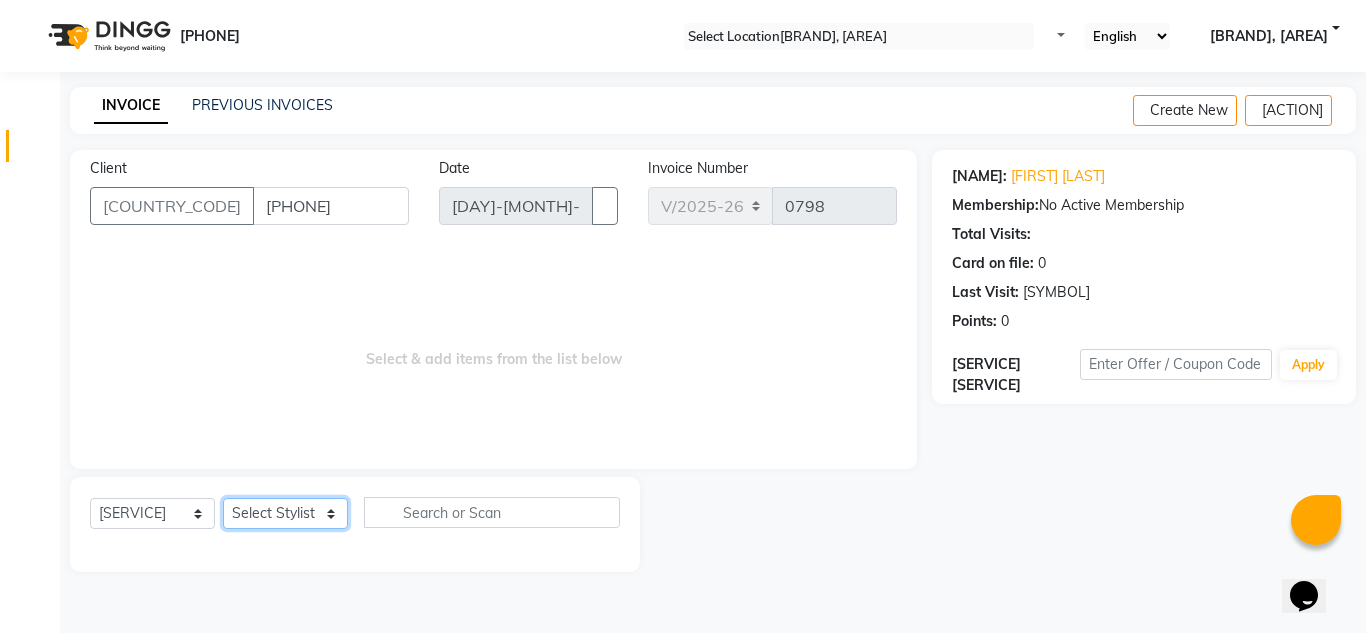 click on "Select Stylist [FIRST] BOWANG Delhi branch login [LAST] [LAST] [LAST] [LAST] [LAST] [LAST] [LAST]" at bounding box center [285, 513] 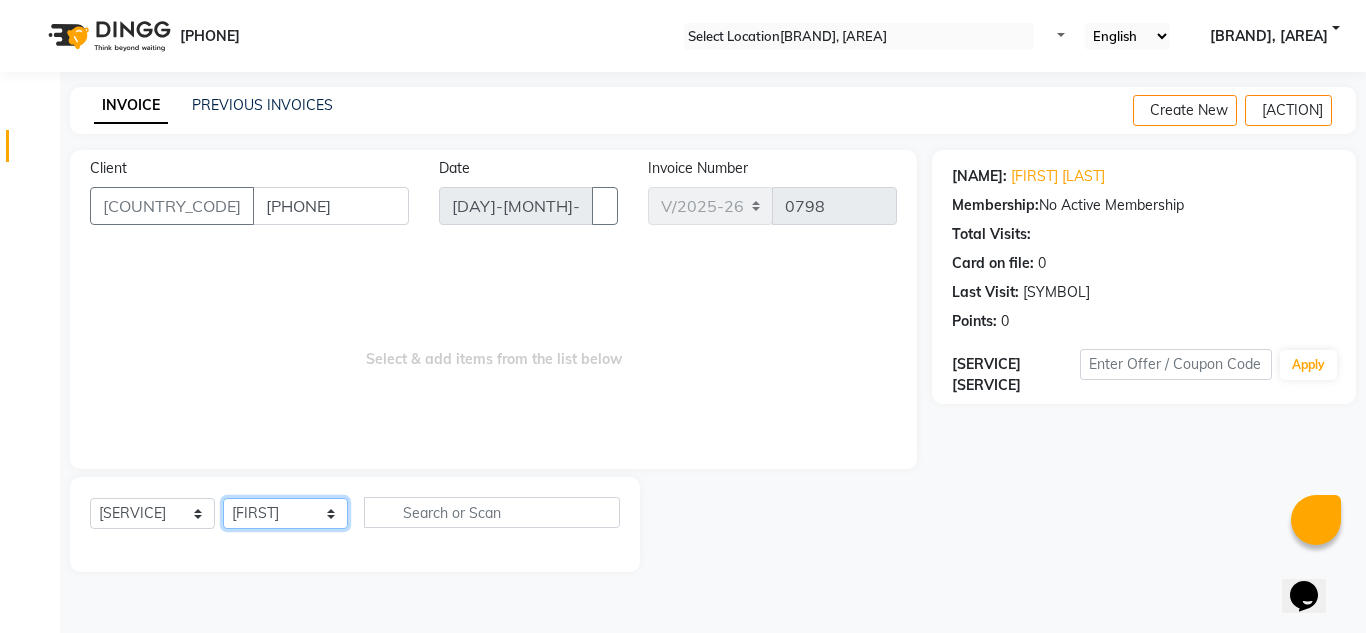 click on "Select Stylist [FIRST] BOWANG Delhi branch login [LAST] [LAST] [LAST] [LAST] [LAST] [LAST] [LAST]" at bounding box center [285, 513] 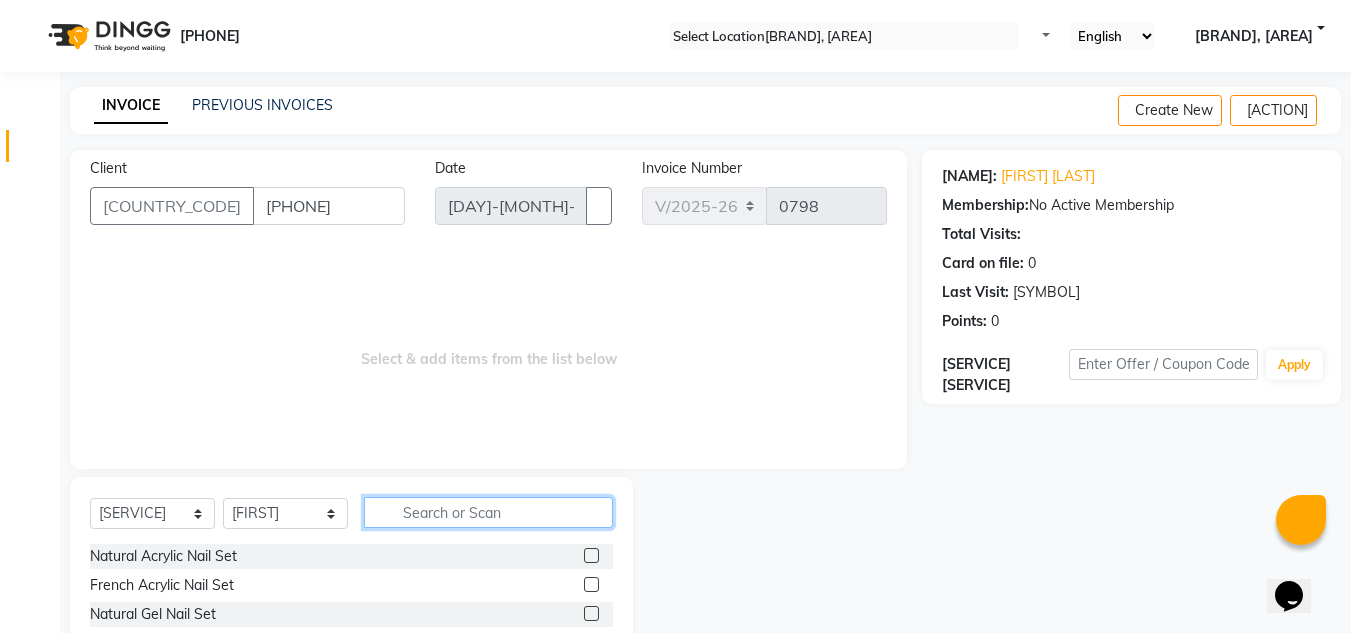 click at bounding box center (488, 512) 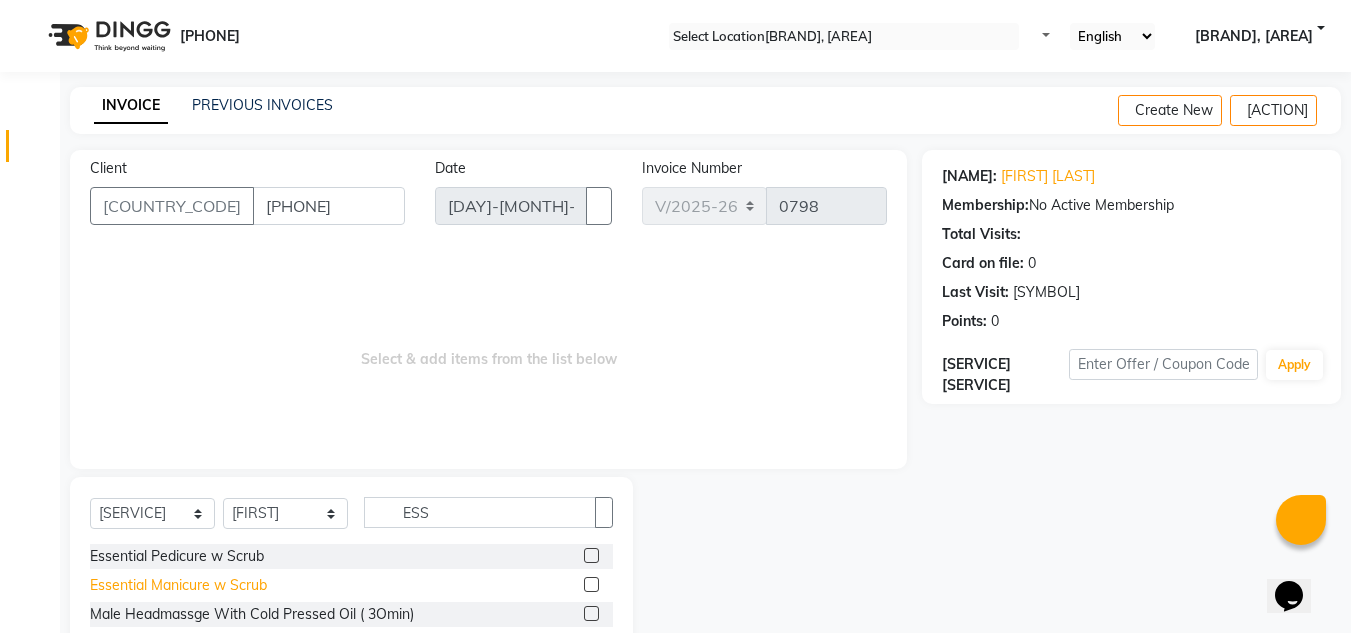 click on "Essential Manicure w Scrub" at bounding box center (177, 556) 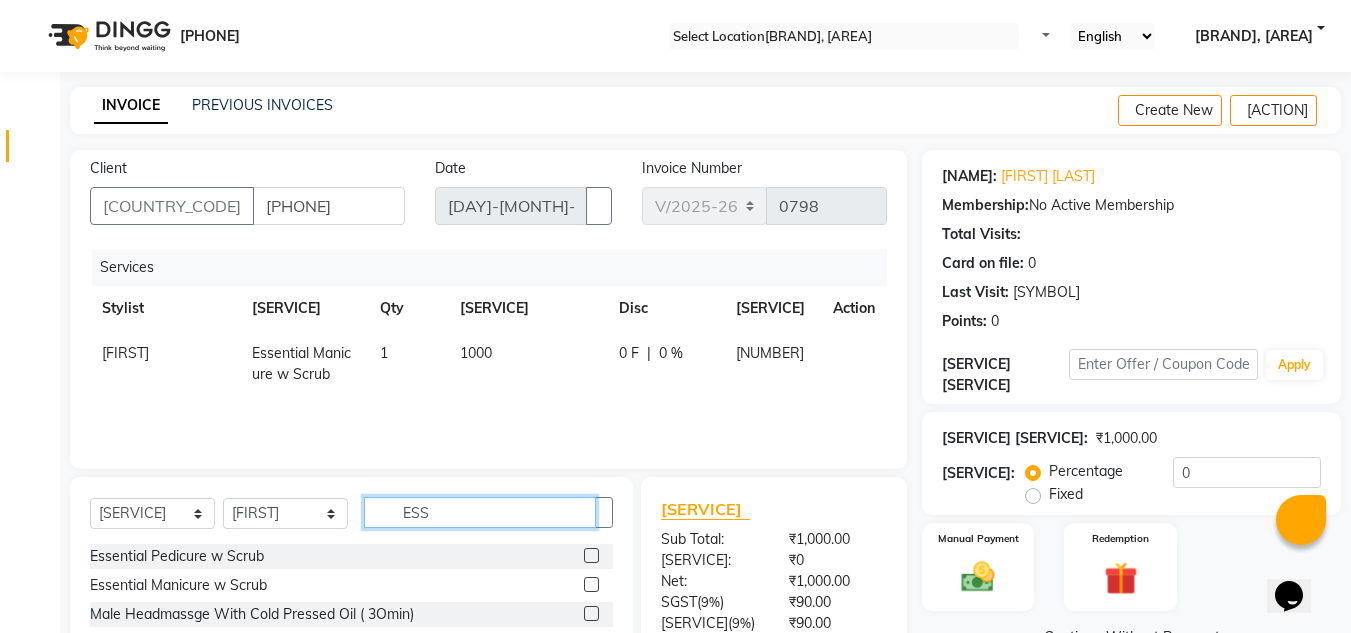 click on "ESS" at bounding box center [480, 512] 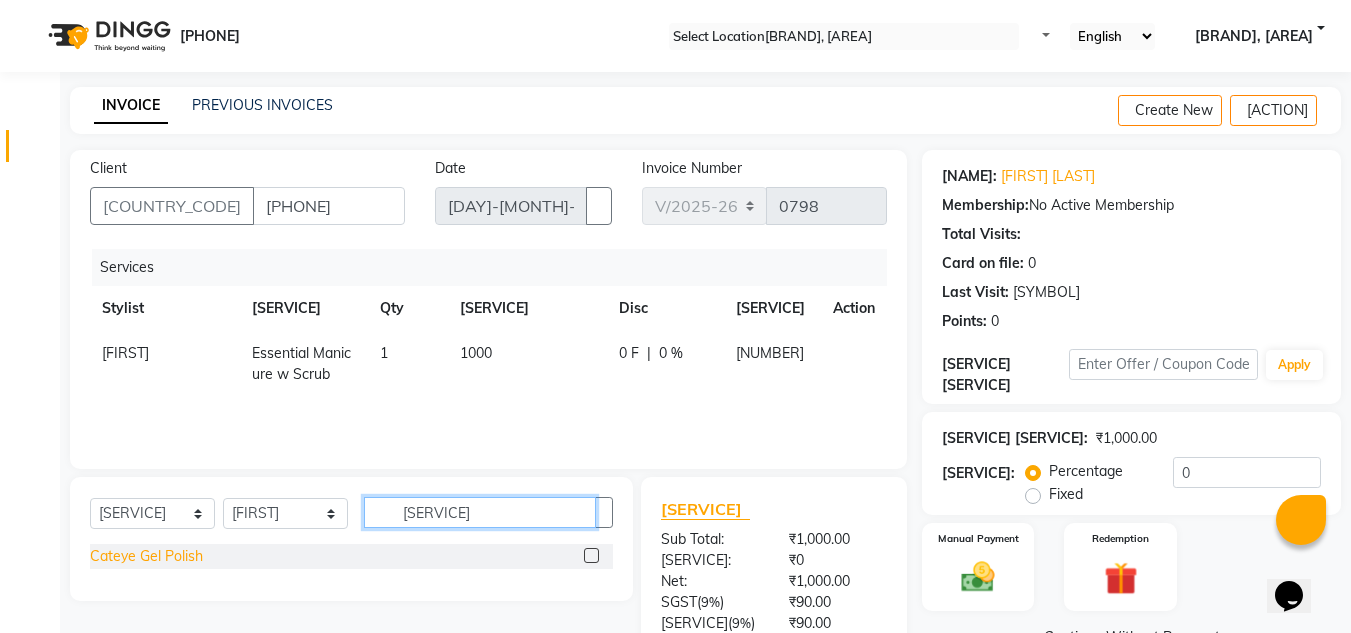 type on "CATEYE" 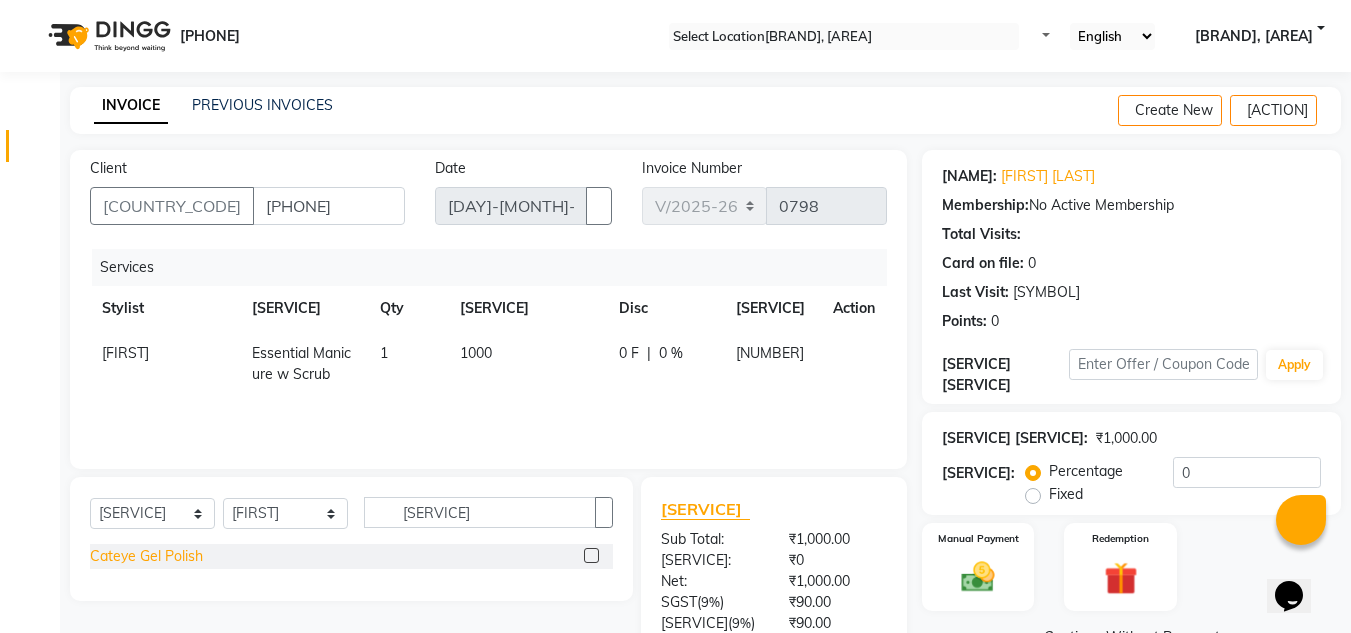 click on "Cateye Gel Polish" at bounding box center [146, 556] 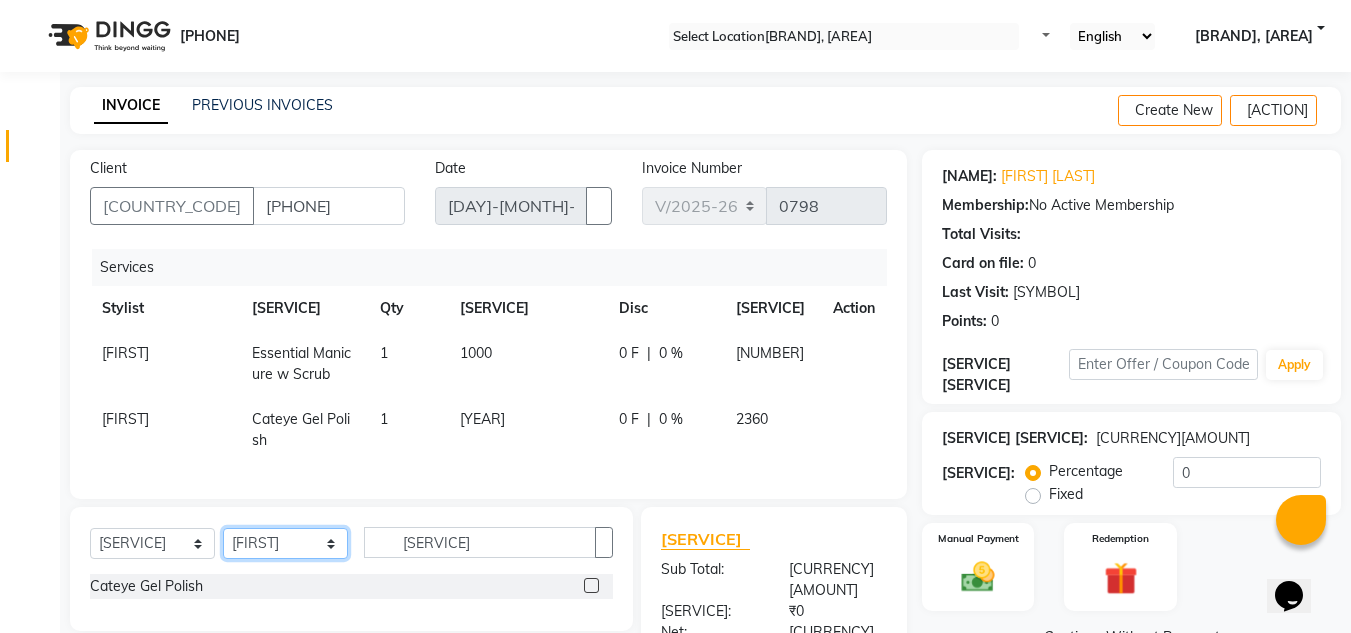 click on "Select Stylist [FIRST] BOWANG Delhi branch login [LAST] [LAST] [LAST] [LAST] [LAST] [LAST] [LAST]" at bounding box center [285, 543] 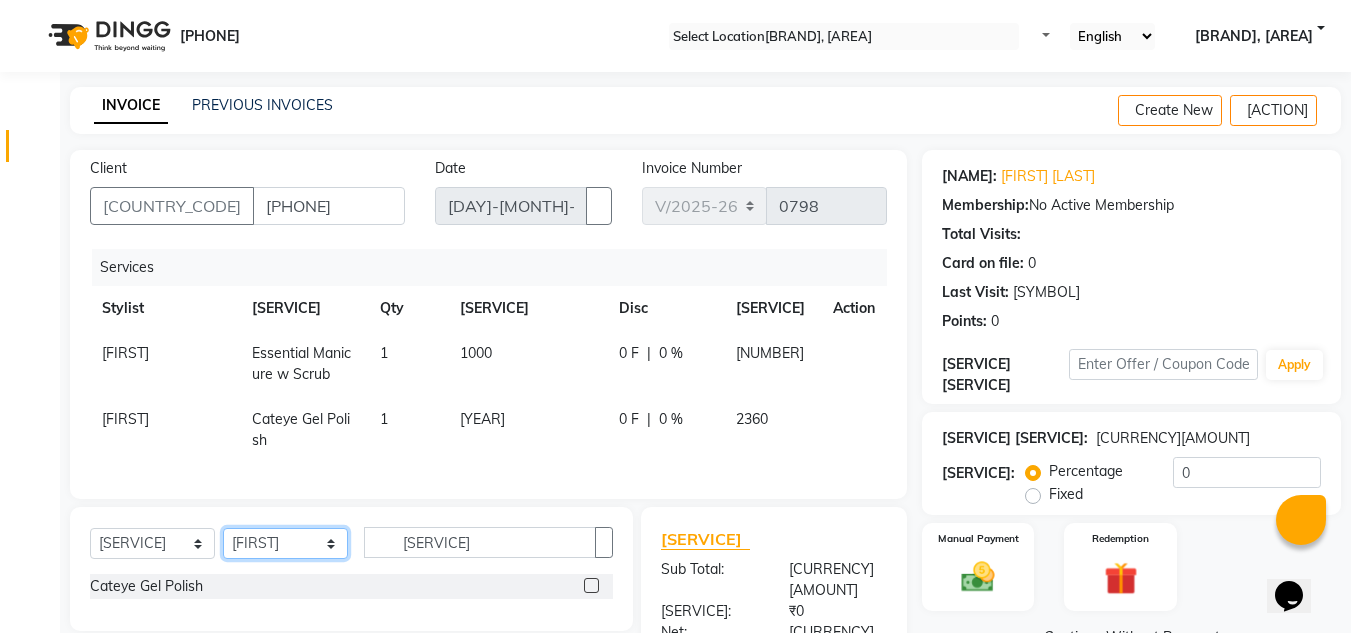 select on "41964" 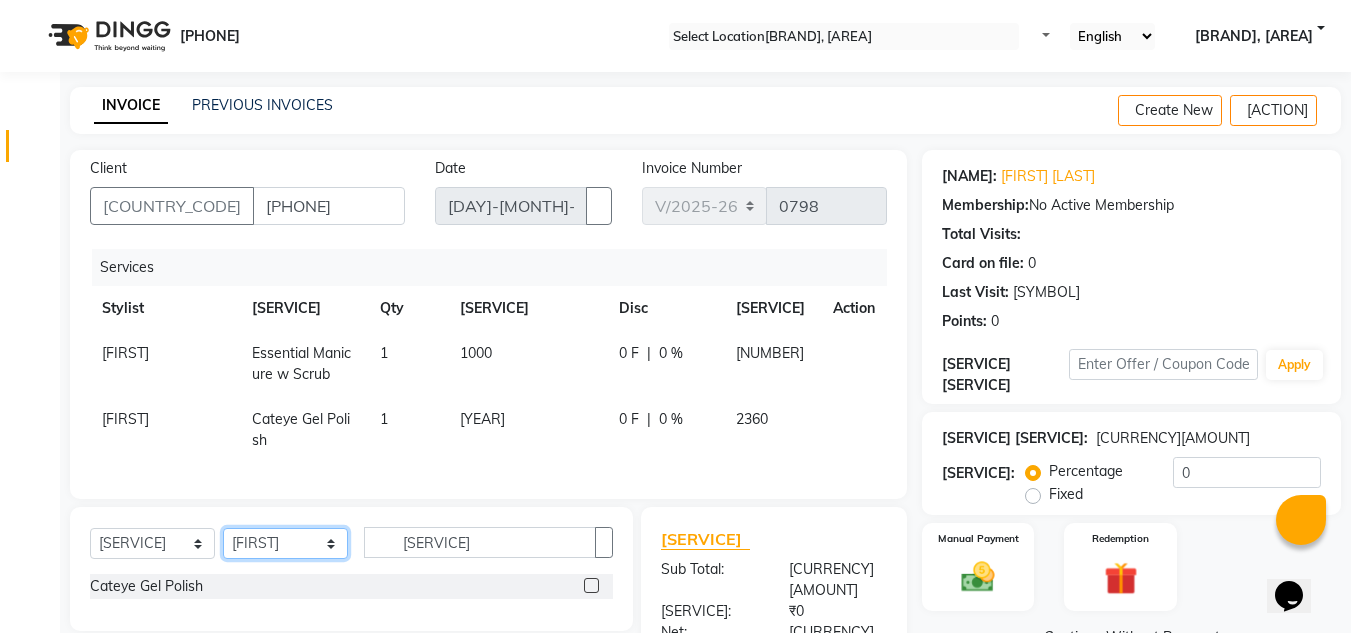 click on "Select Stylist [FIRST] BOWANG Delhi branch login [LAST] [LAST] [LAST] [LAST] [LAST] [LAST] [LAST]" at bounding box center (285, 543) 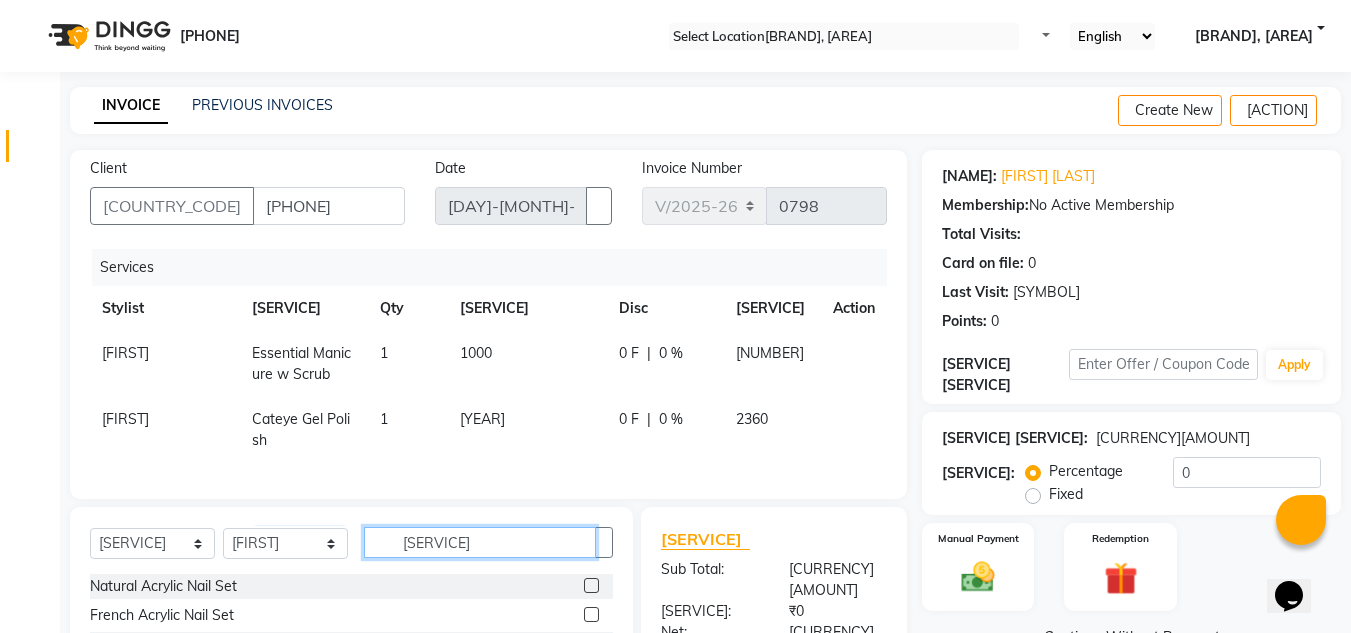click on "CATEYE" at bounding box center (480, 542) 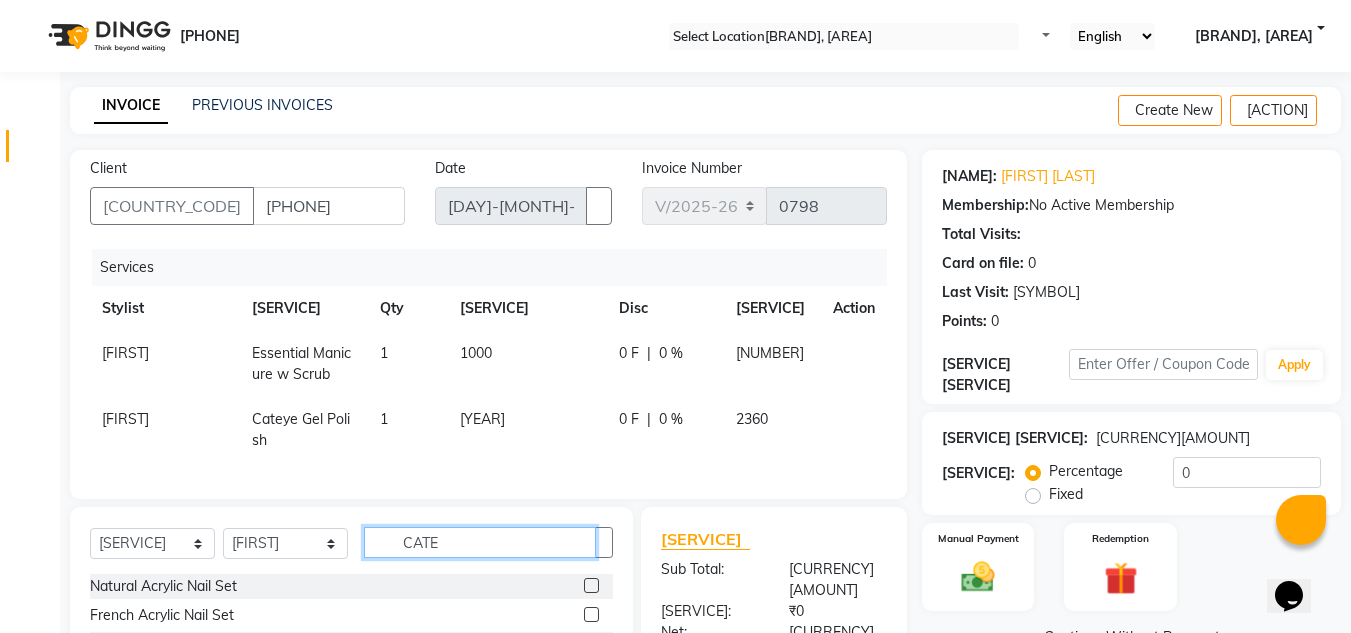 type on "CAT" 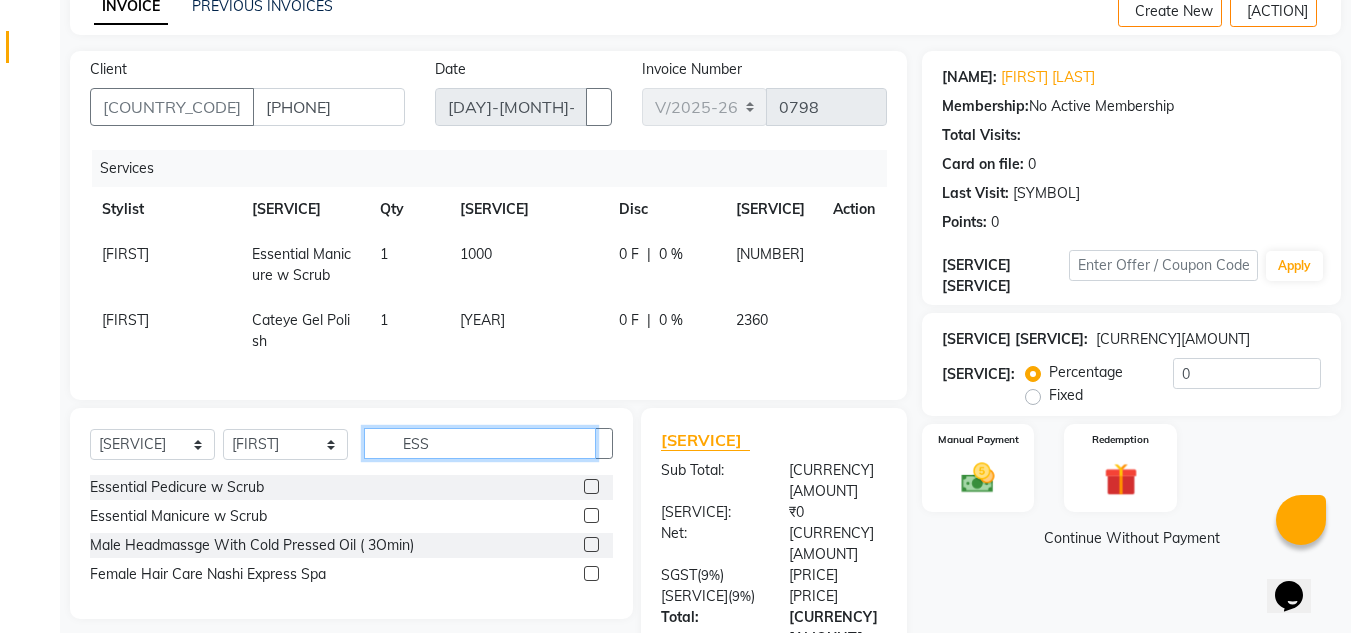 scroll, scrollTop: 200, scrollLeft: 0, axis: vertical 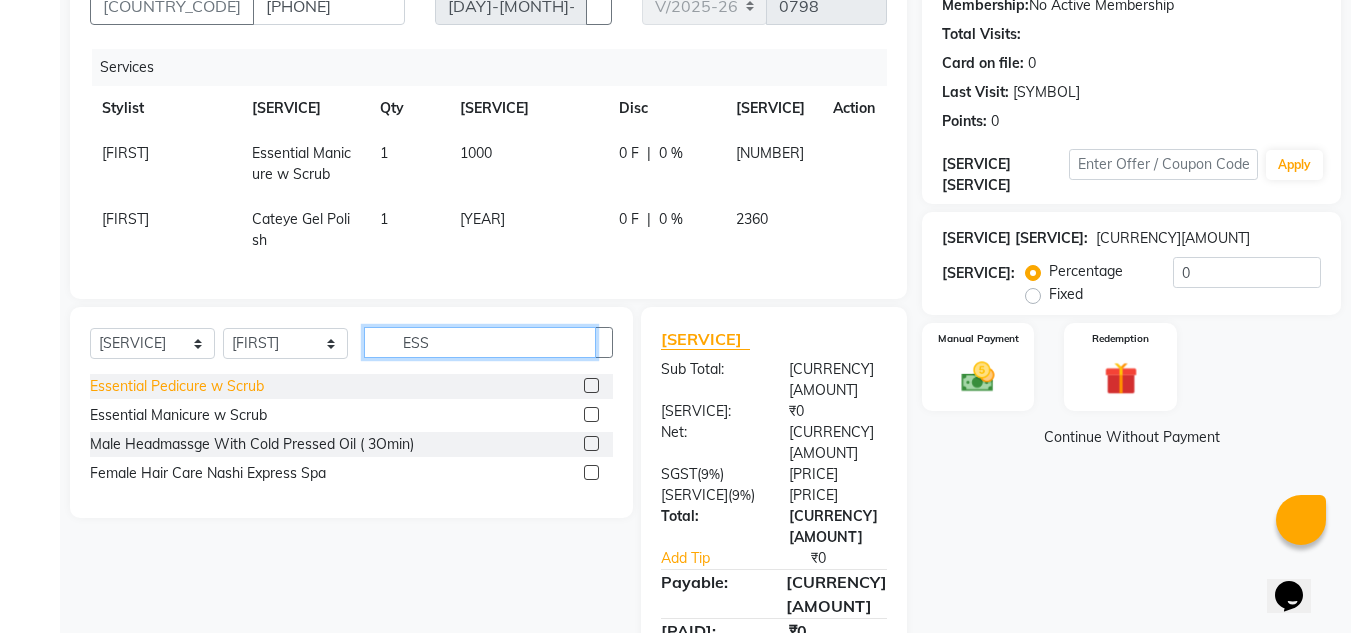 type on "ESS" 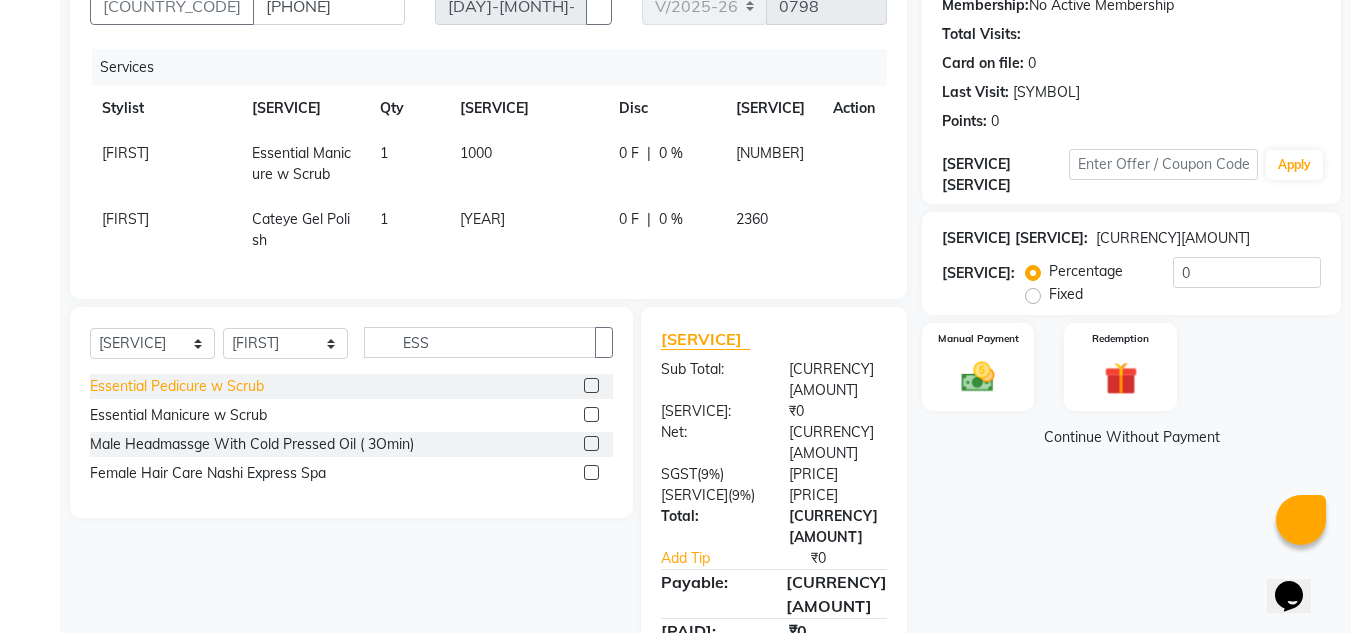 click on "Essential Pedicure w Scrub" at bounding box center (177, 386) 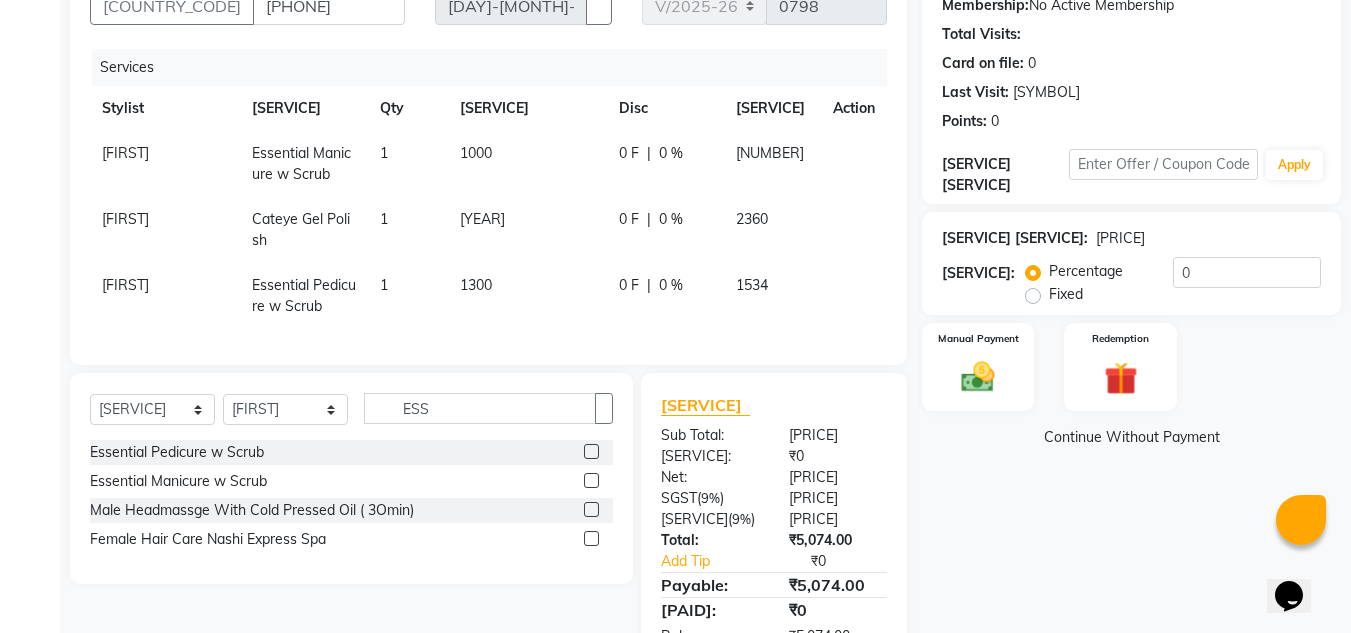 click on "2000" at bounding box center (125, 153) 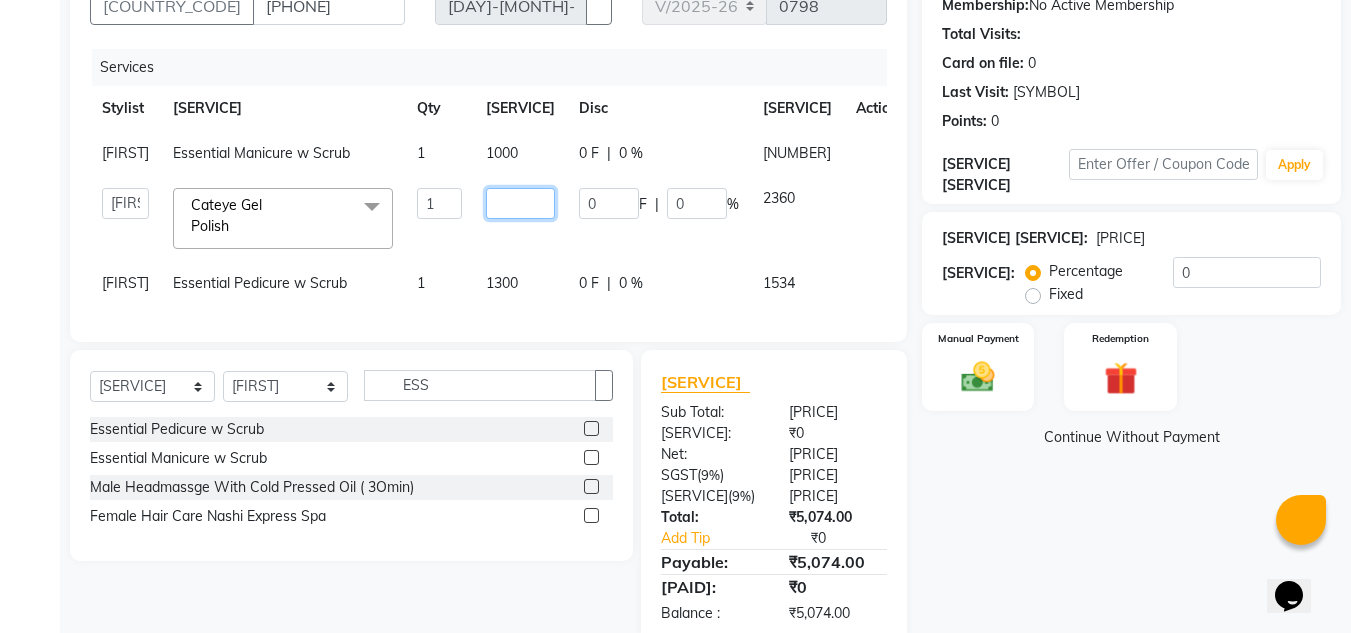 click on "2000" at bounding box center [439, 203] 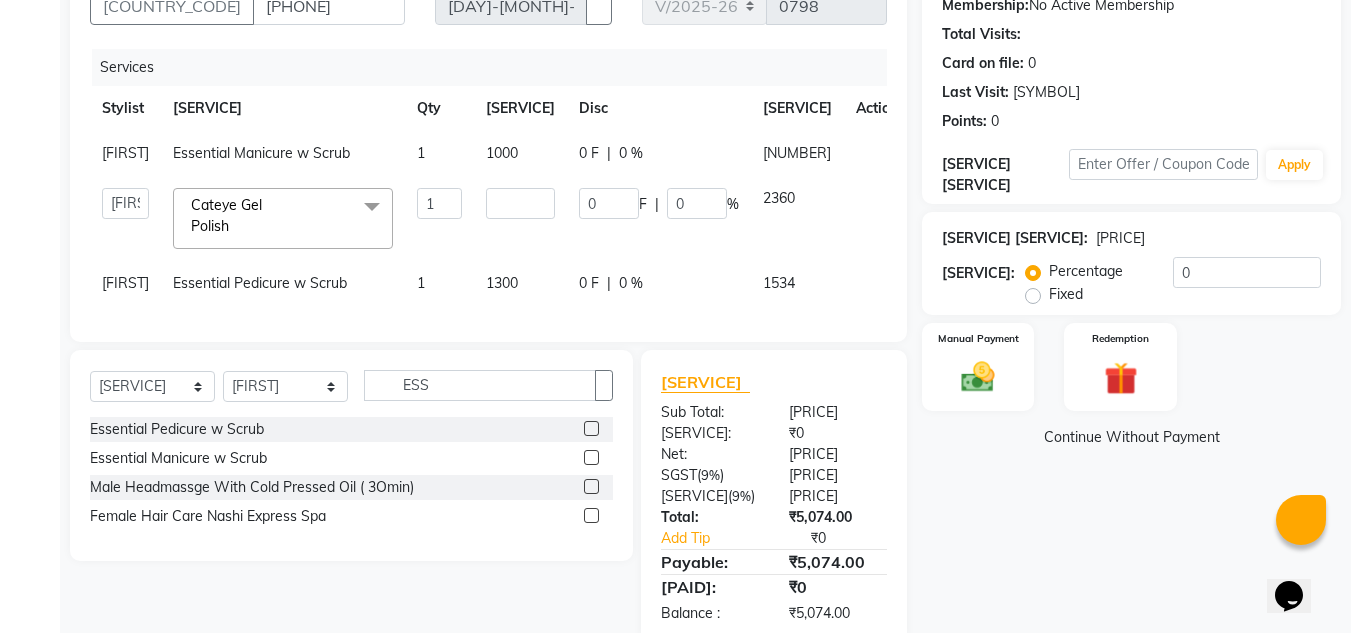 drag, startPoint x: 1031, startPoint y: 557, endPoint x: 1028, endPoint y: 541, distance: 16.27882 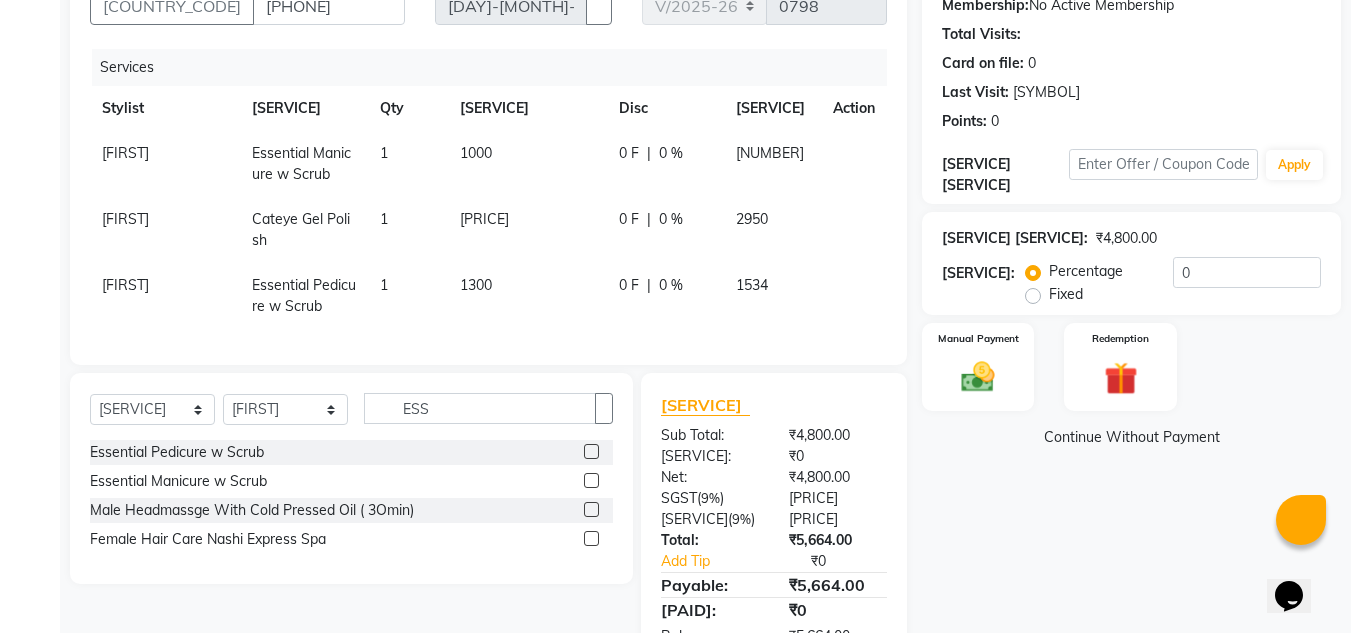click on "Name: Priyamvada Dalmia Membership:  No Active Membership  Total Visits:   Card on file:  0 Last Visit:   - Points:   0  Coupon Code Apply Service Total:  ₹4,800.00  Discount:  Percentage   Fixed  0 Manual Payment Redemption  Continue Without Payment" at bounding box center [1139, 308] 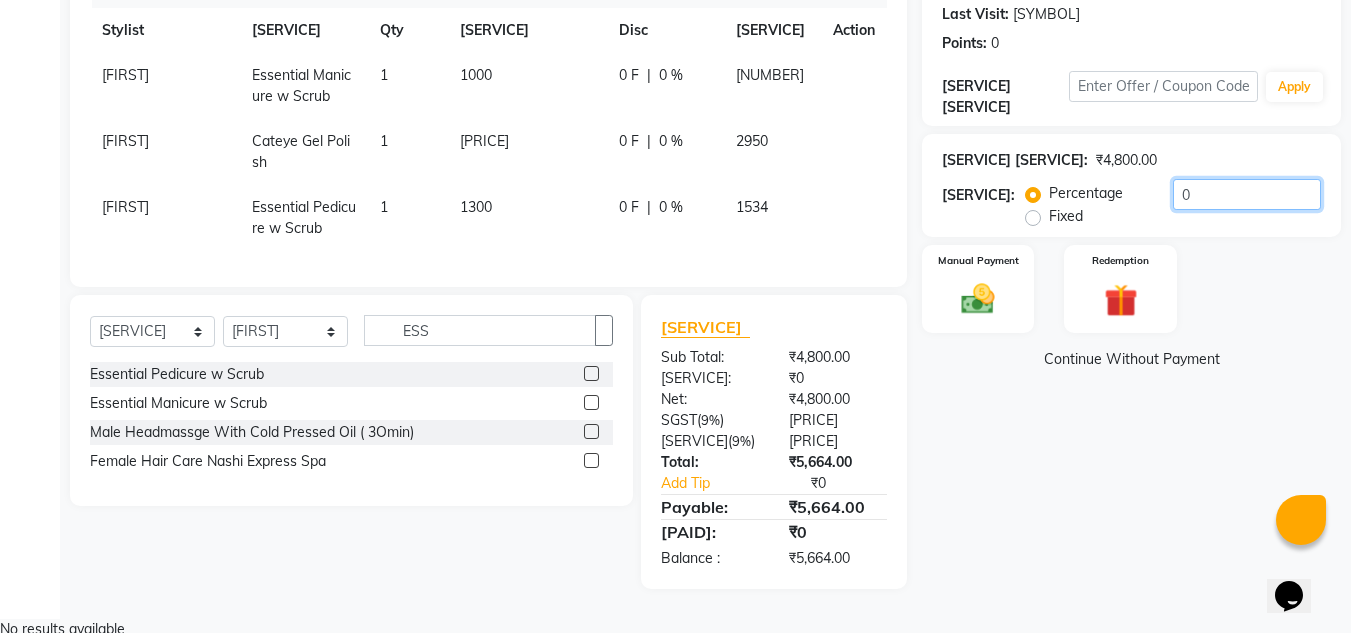 click on "0" at bounding box center (1247, 194) 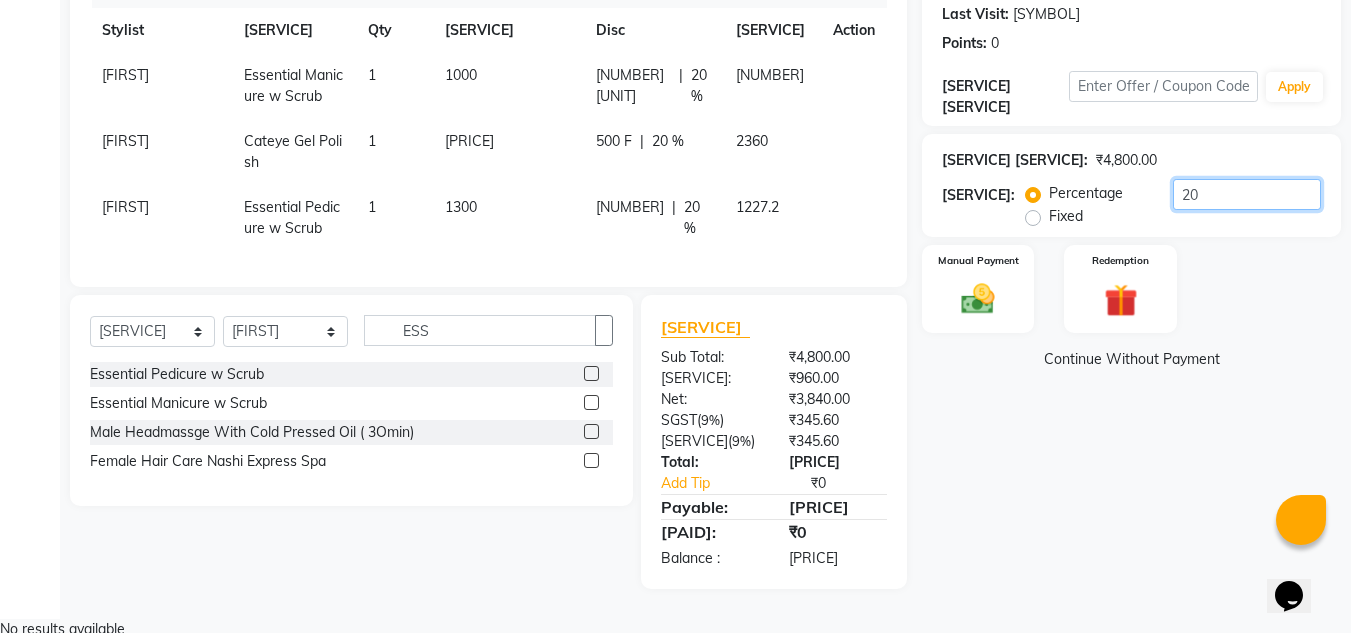 type on "20" 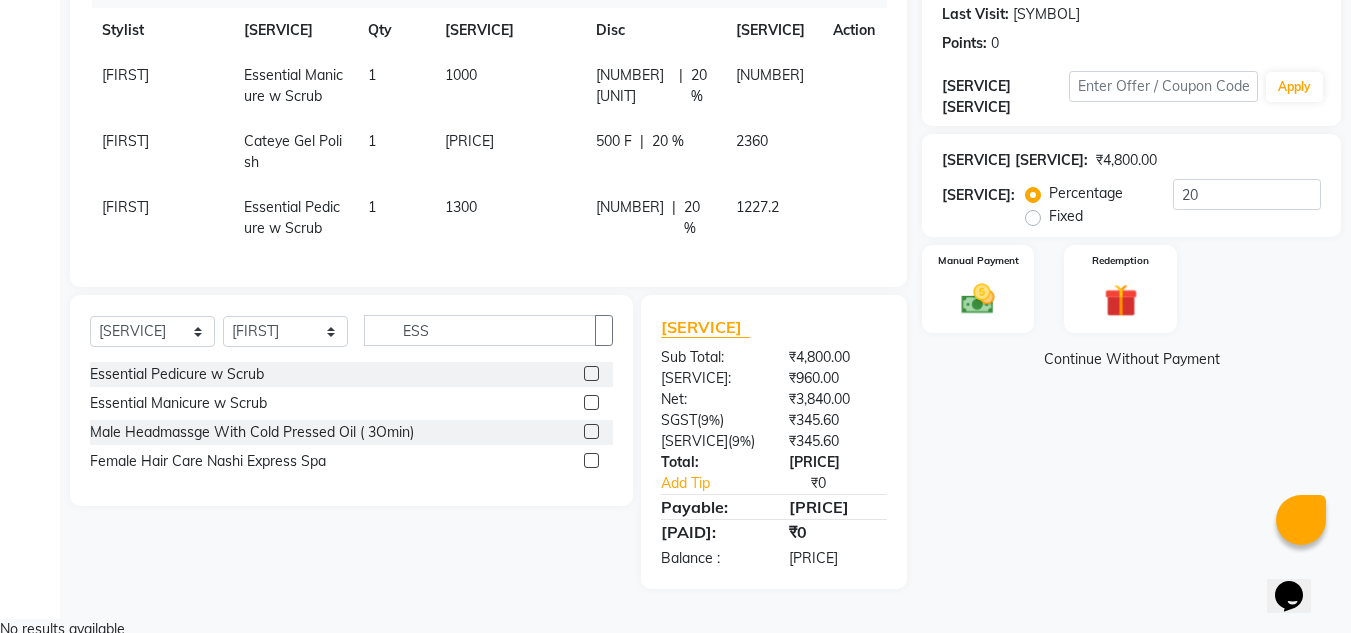 click on "Name: Priyamvada Dalmia Membership:  No Active Membership  Total Visits:   Card on file:  0 Last Visit:   - Points:   0  Coupon Code Apply Service Total:  ₹4,800.00  Discount:  Percentage   Fixed  20 Manual Payment Redemption  Continue Without Payment" at bounding box center [1139, 230] 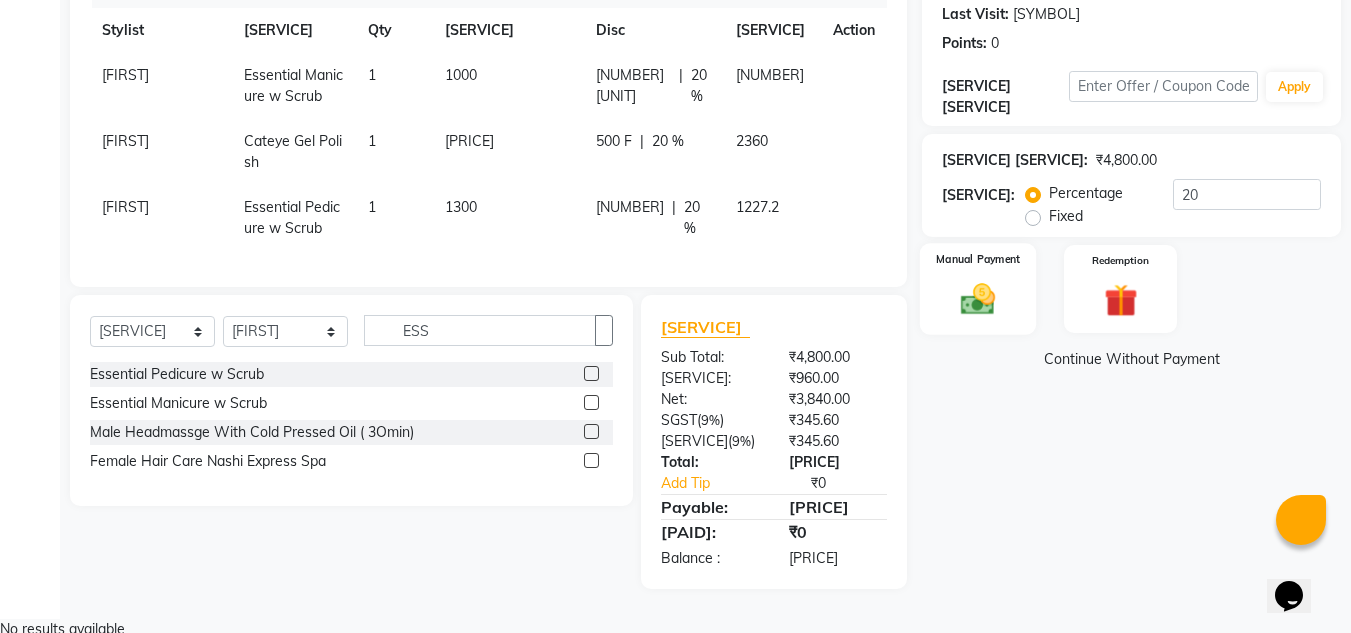 click at bounding box center (978, 299) 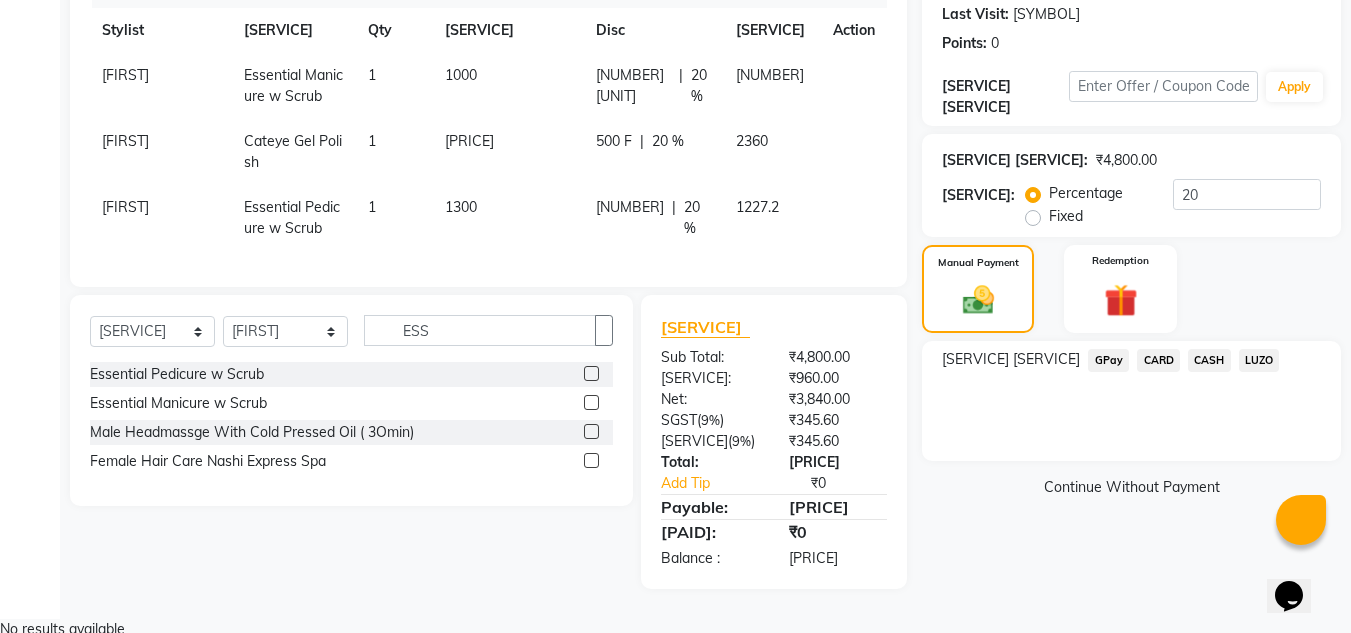 click on "CASH" at bounding box center (1108, 360) 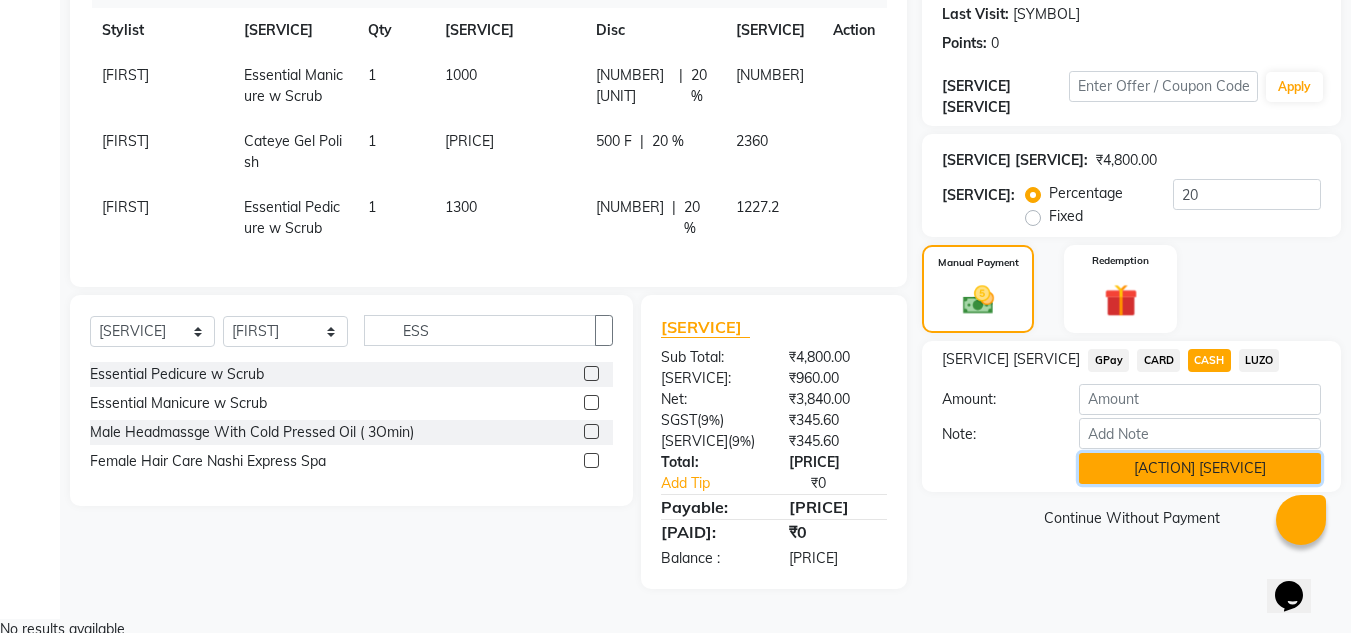 click on "Add Payment" at bounding box center (1200, 468) 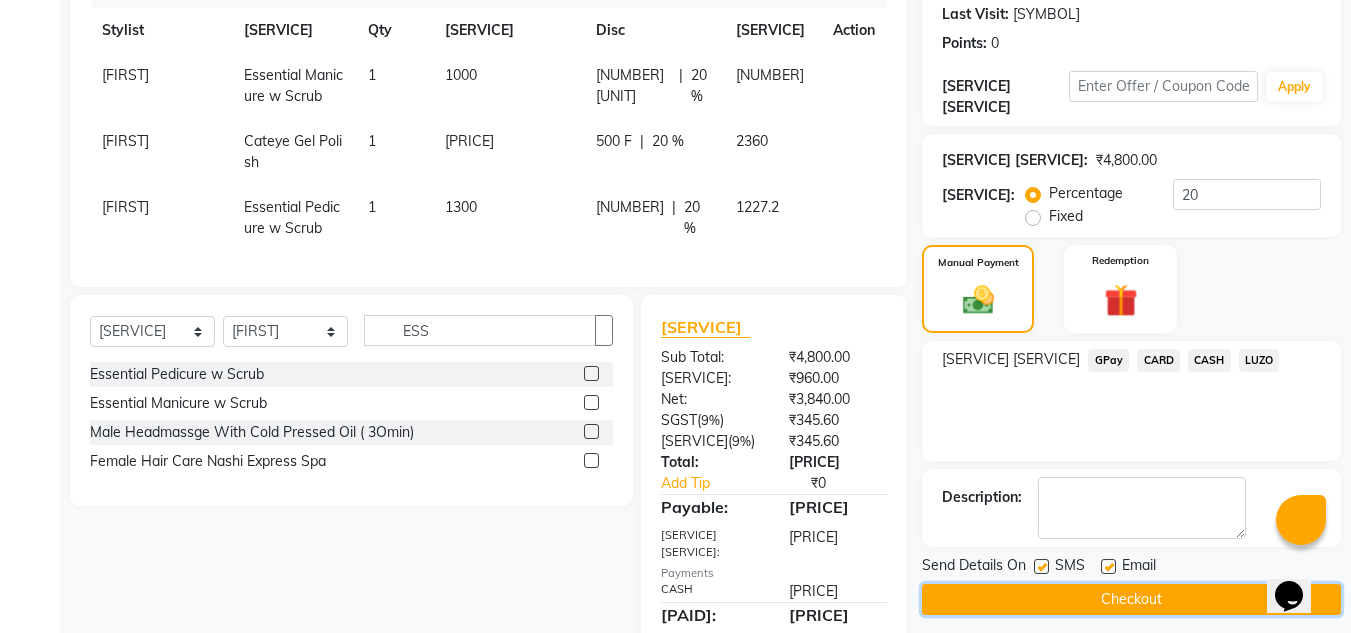 click on "Checkout" at bounding box center [1131, 599] 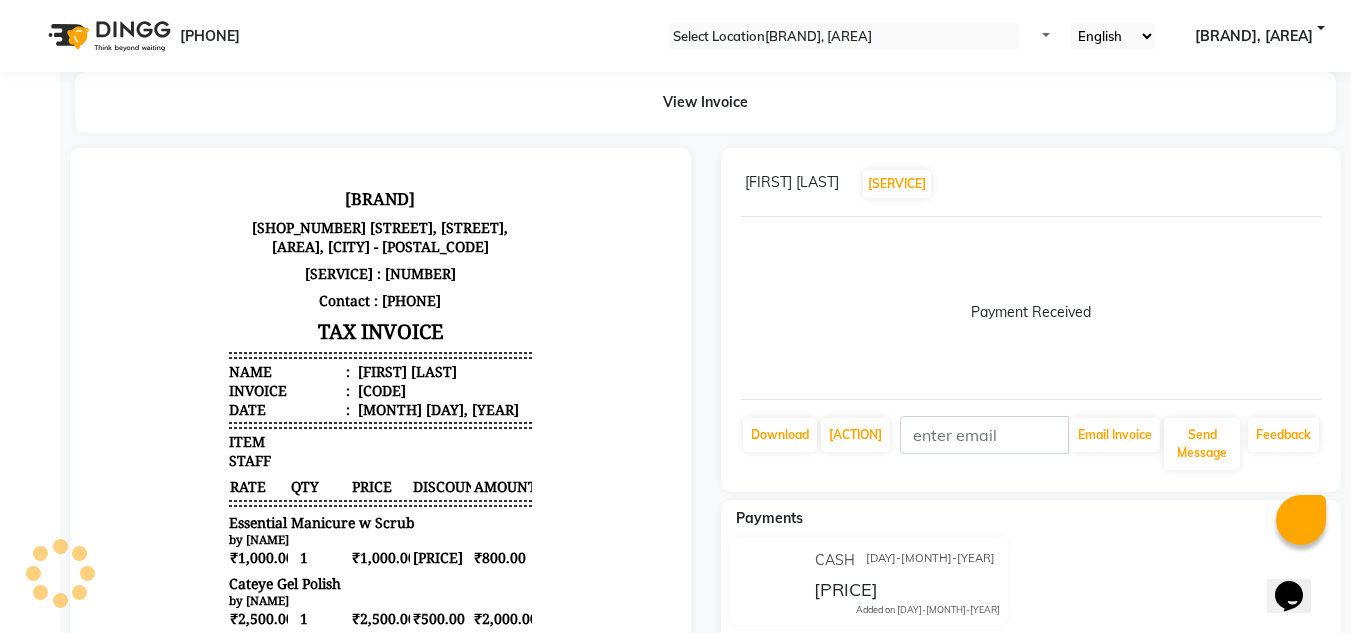 scroll, scrollTop: 0, scrollLeft: 0, axis: both 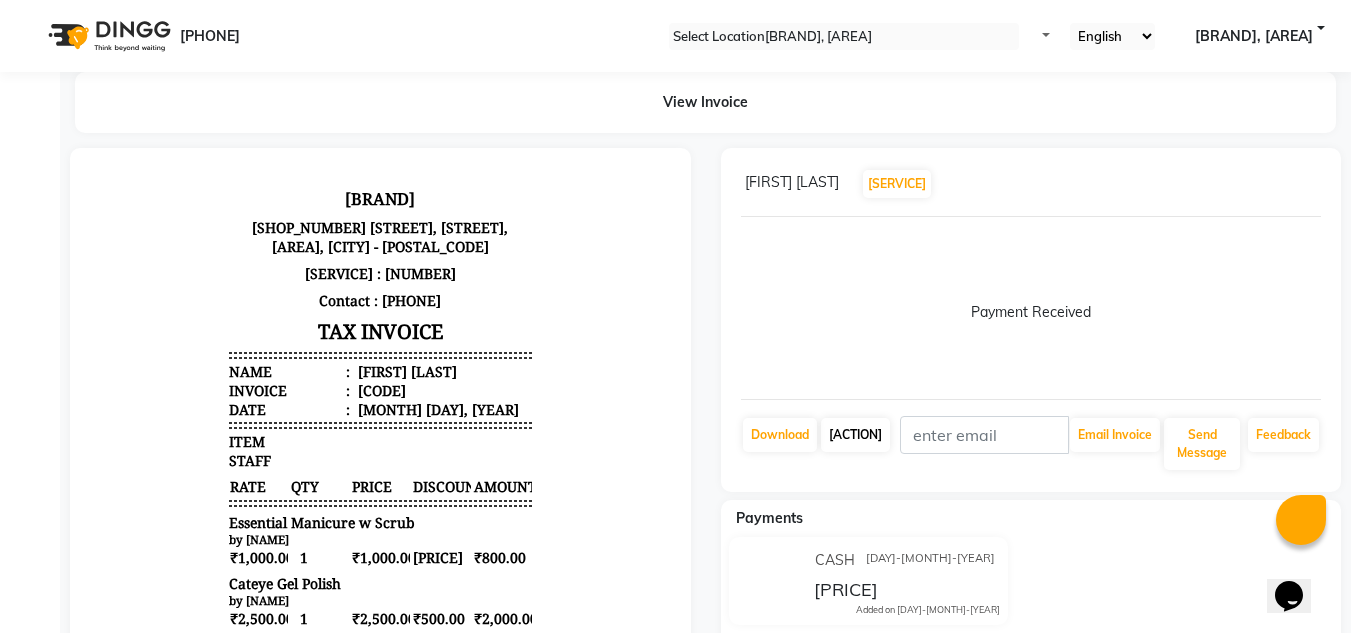 click on "Print" at bounding box center [780, 435] 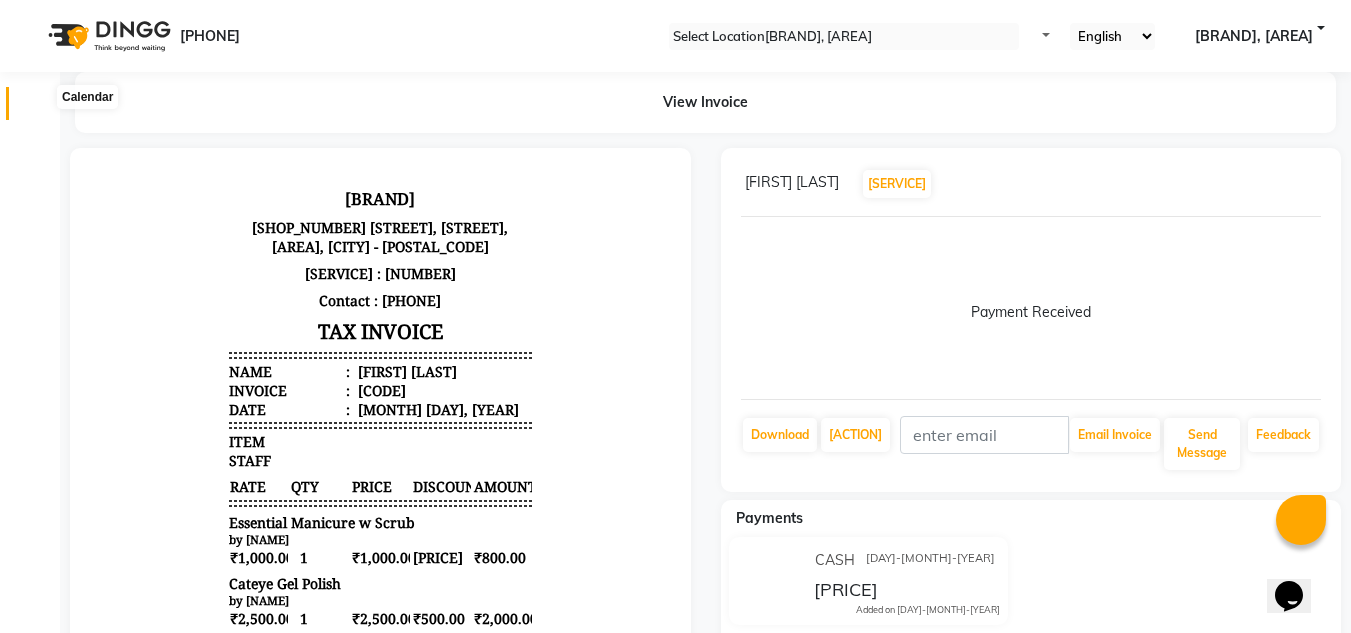 click at bounding box center (38, 108) 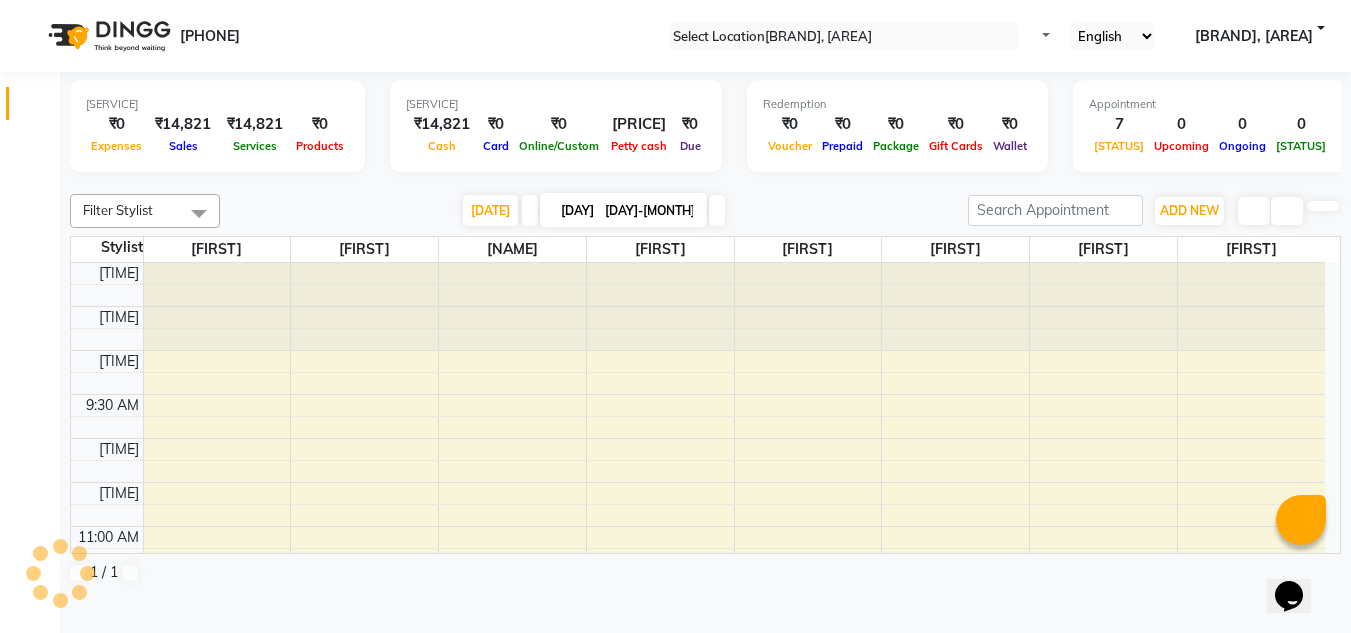 scroll, scrollTop: 0, scrollLeft: 0, axis: both 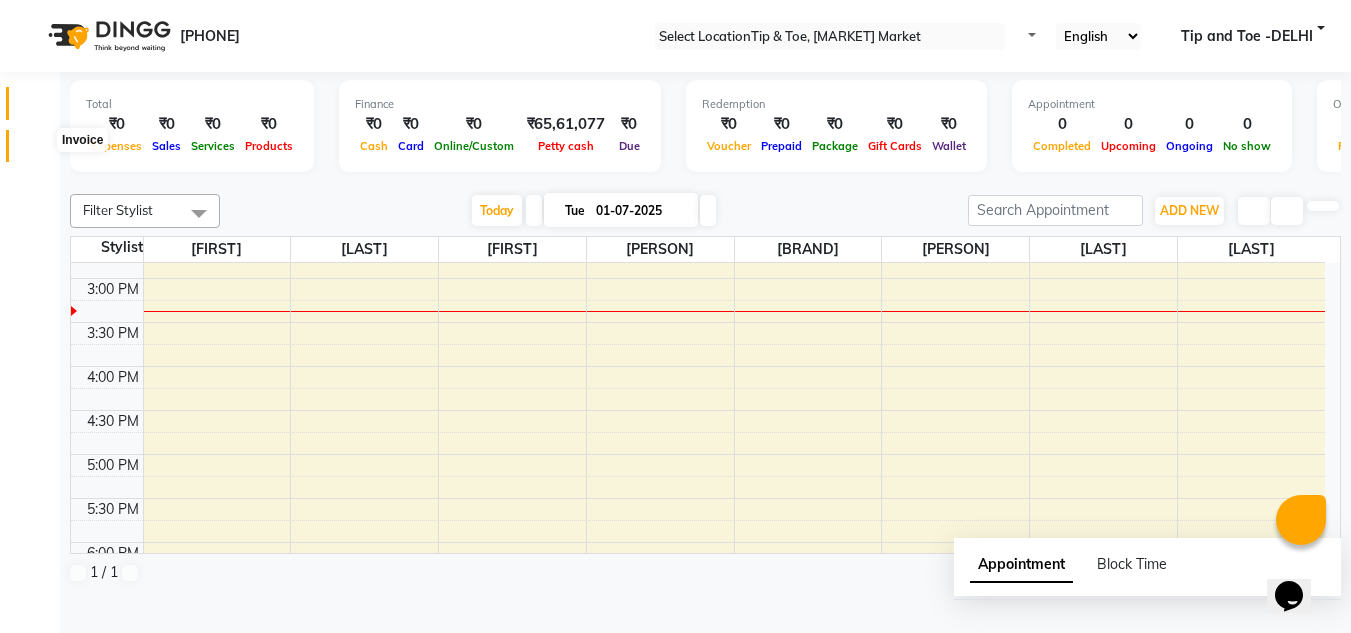 click at bounding box center (38, 151) 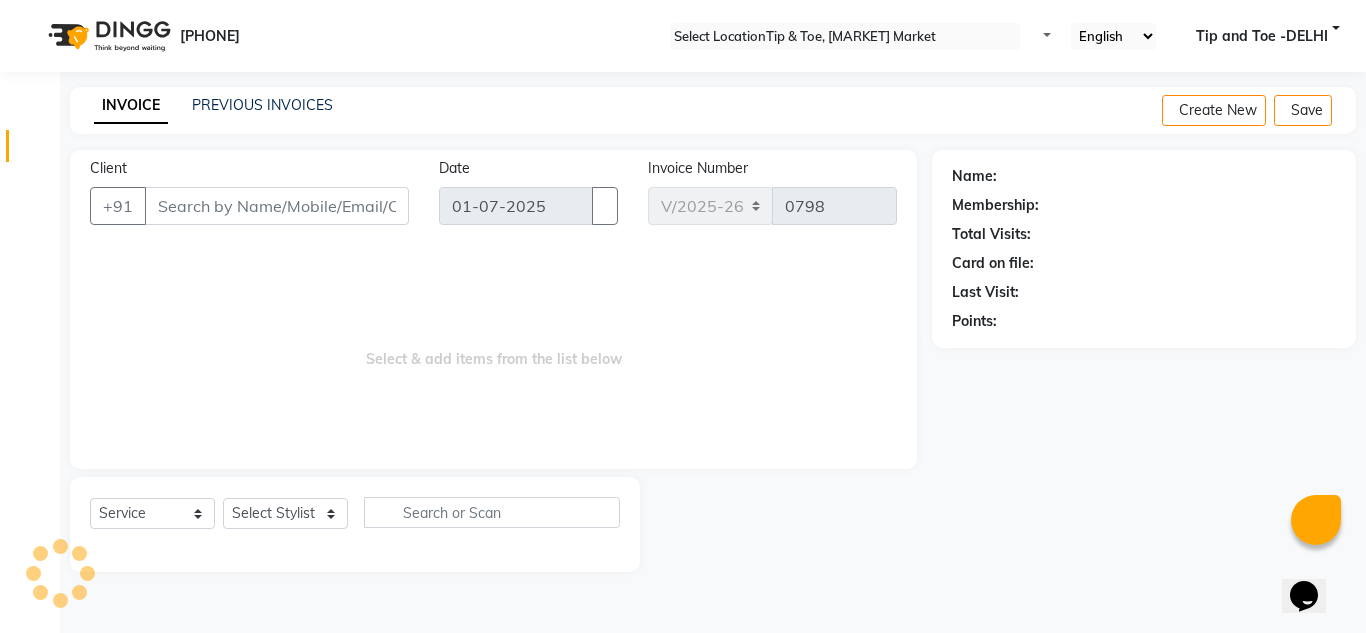 click on "Client" at bounding box center [277, 206] 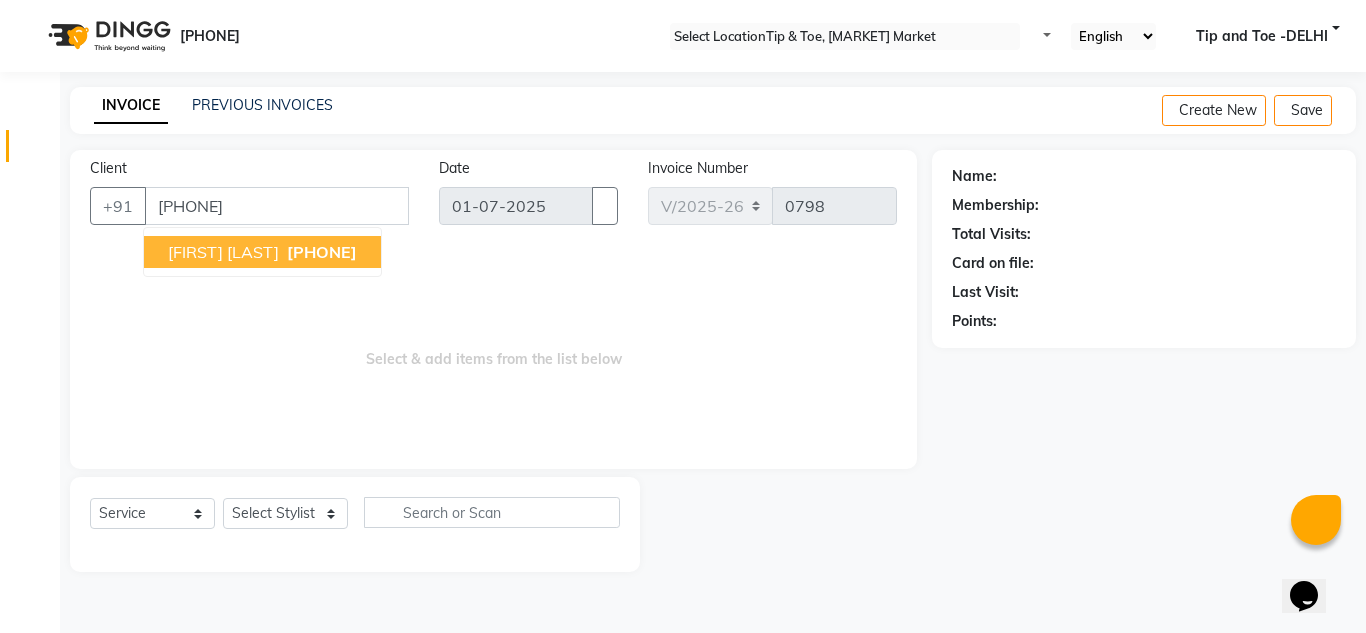 type on "[PHONE]" 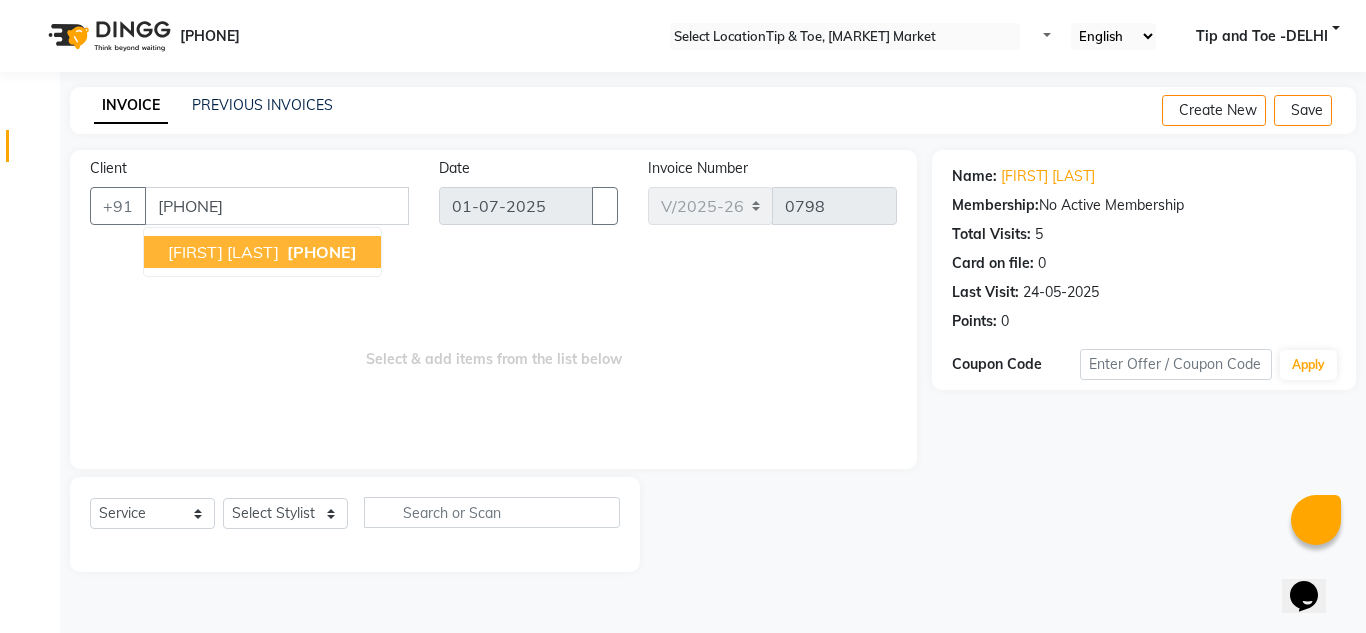 click on "[FIRST] [LAST]" at bounding box center [223, 252] 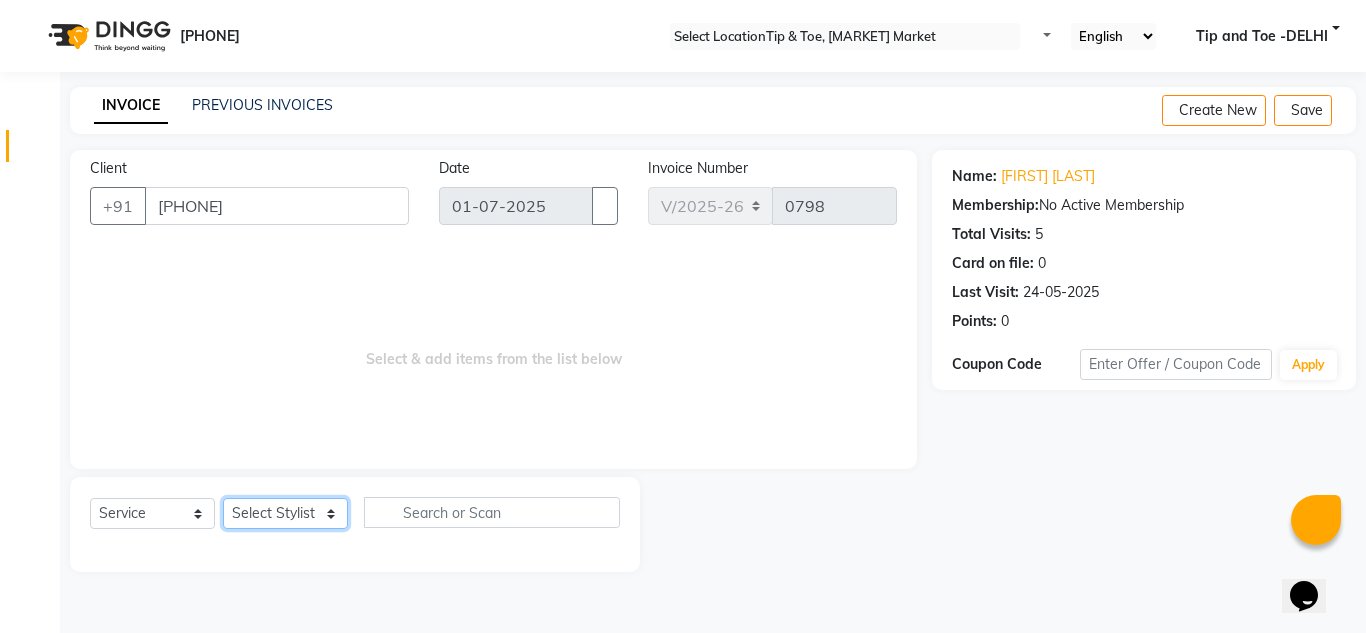 click on "Select Stylist [FIRST] BOWANG Delhi branch login [LAST] [LAST] [LAST] [LAST] [LAST] [LAST] [LAST]" at bounding box center [285, 513] 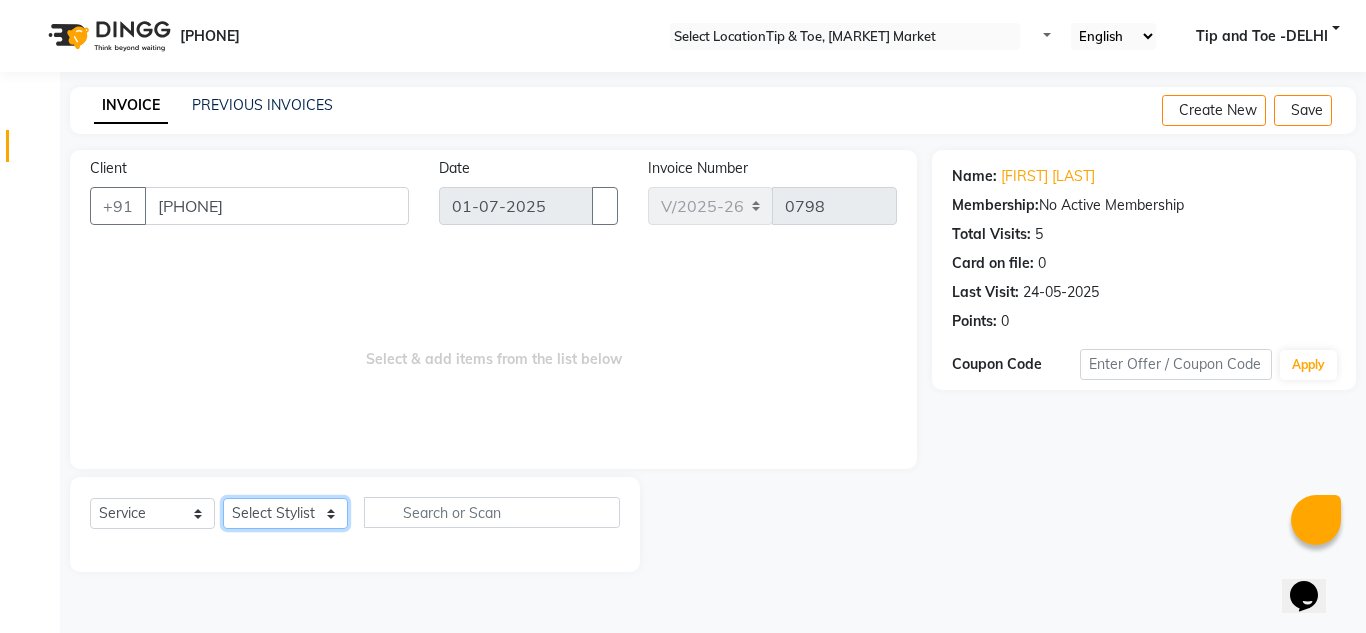 select on "[NUMBER]" 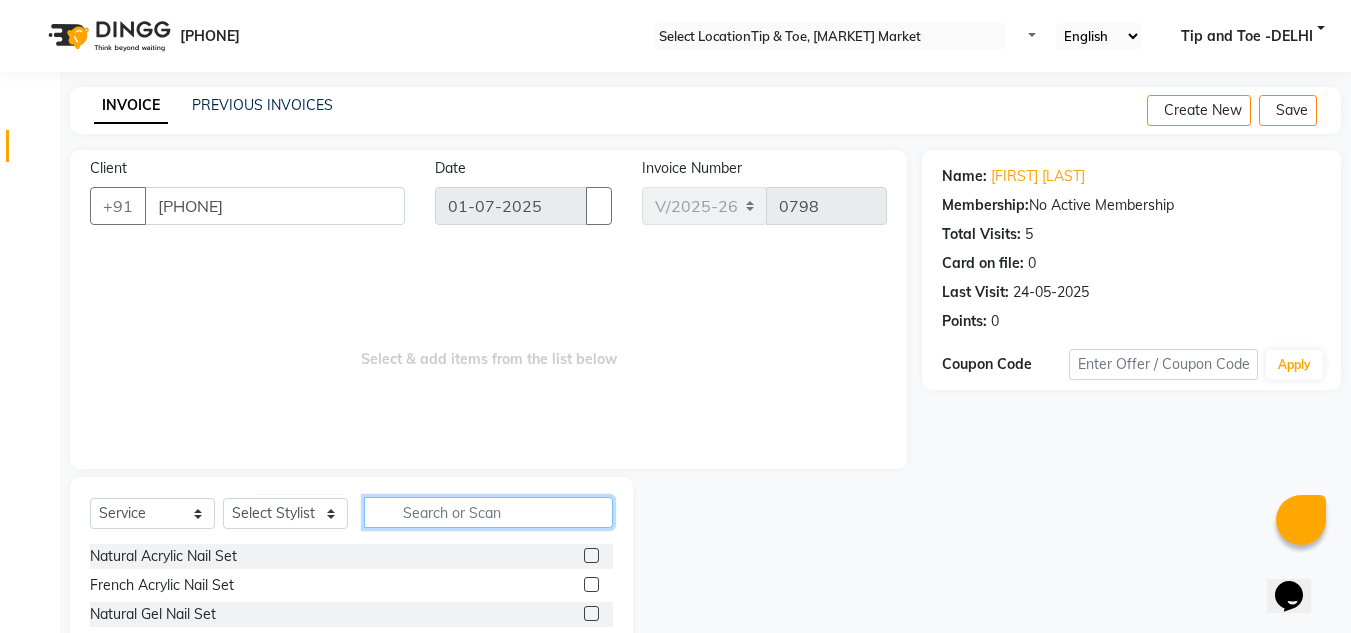 click at bounding box center (488, 512) 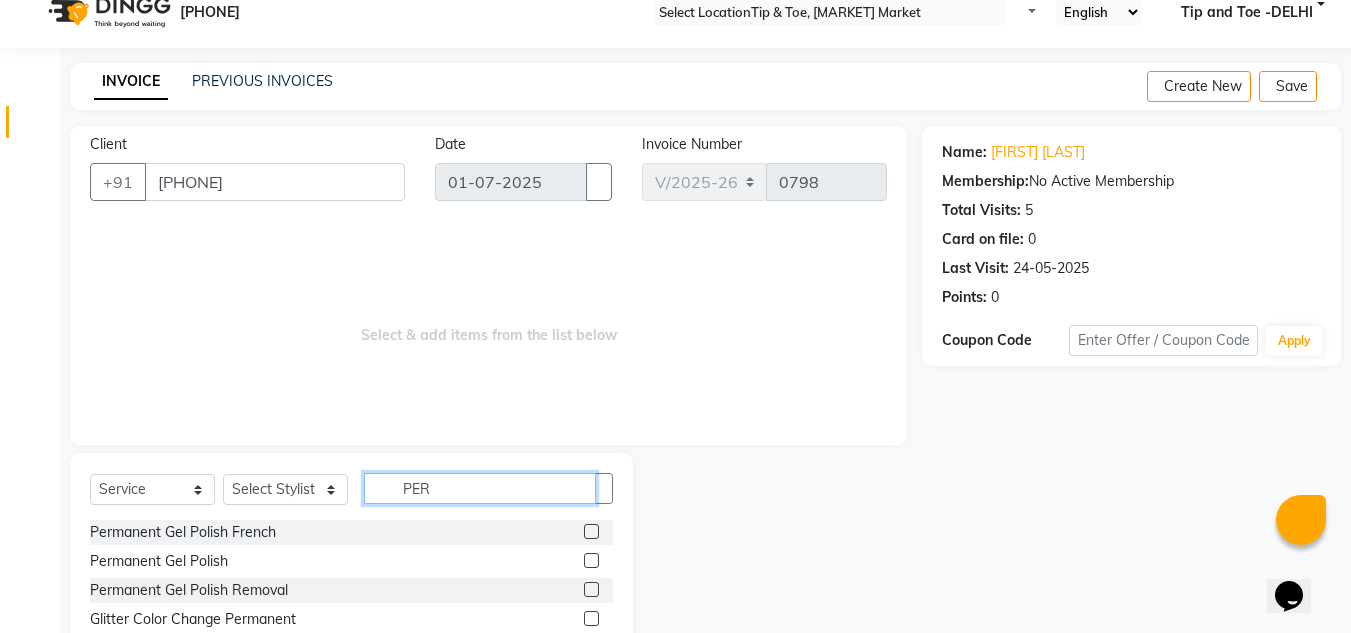 scroll, scrollTop: 168, scrollLeft: 0, axis: vertical 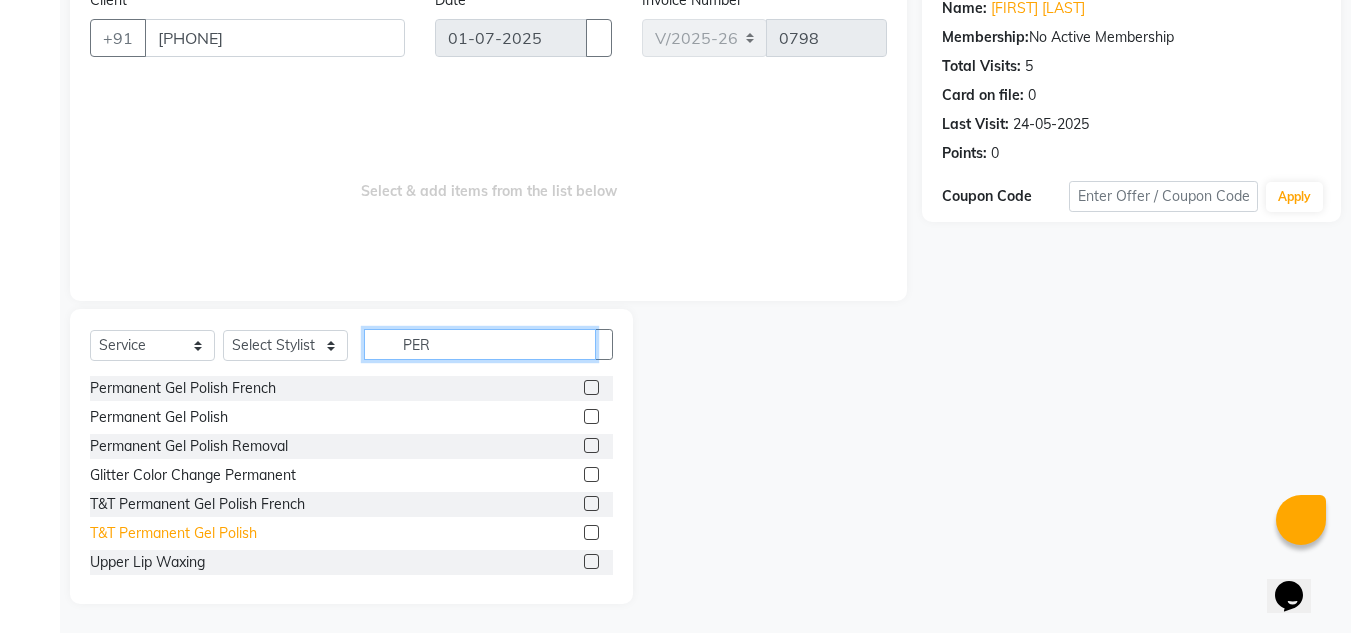type on "PER" 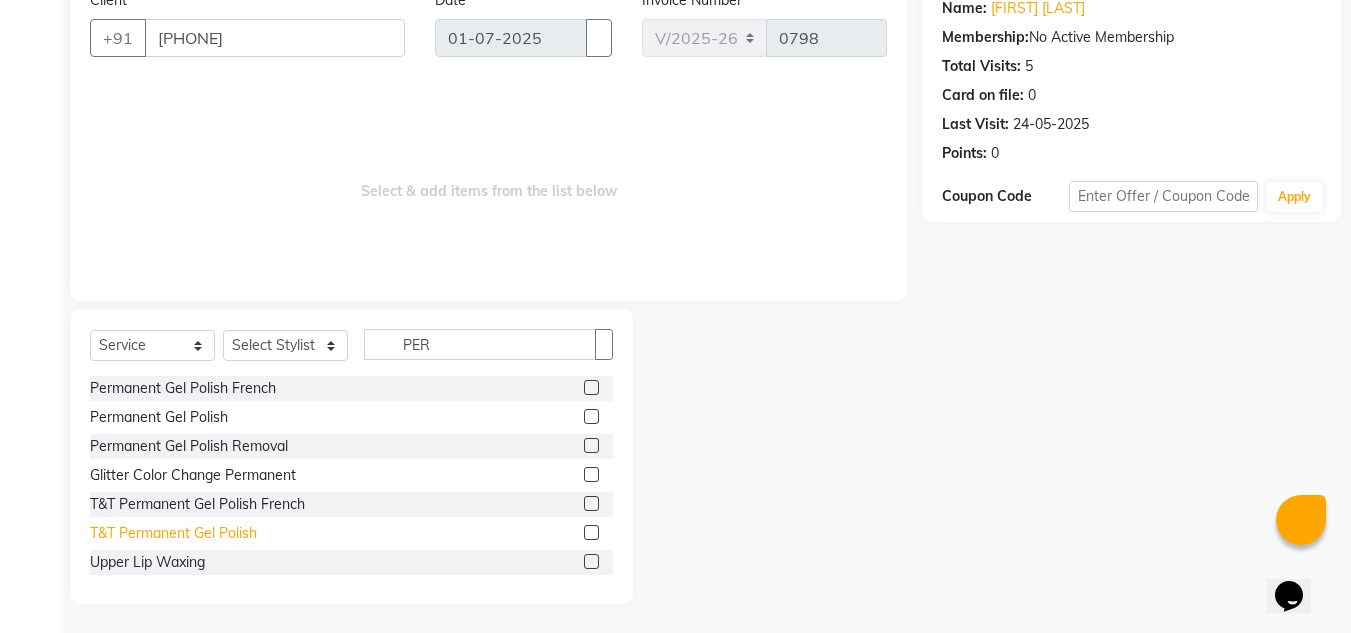 click on "T&T Permanent Gel Polish" at bounding box center (183, 388) 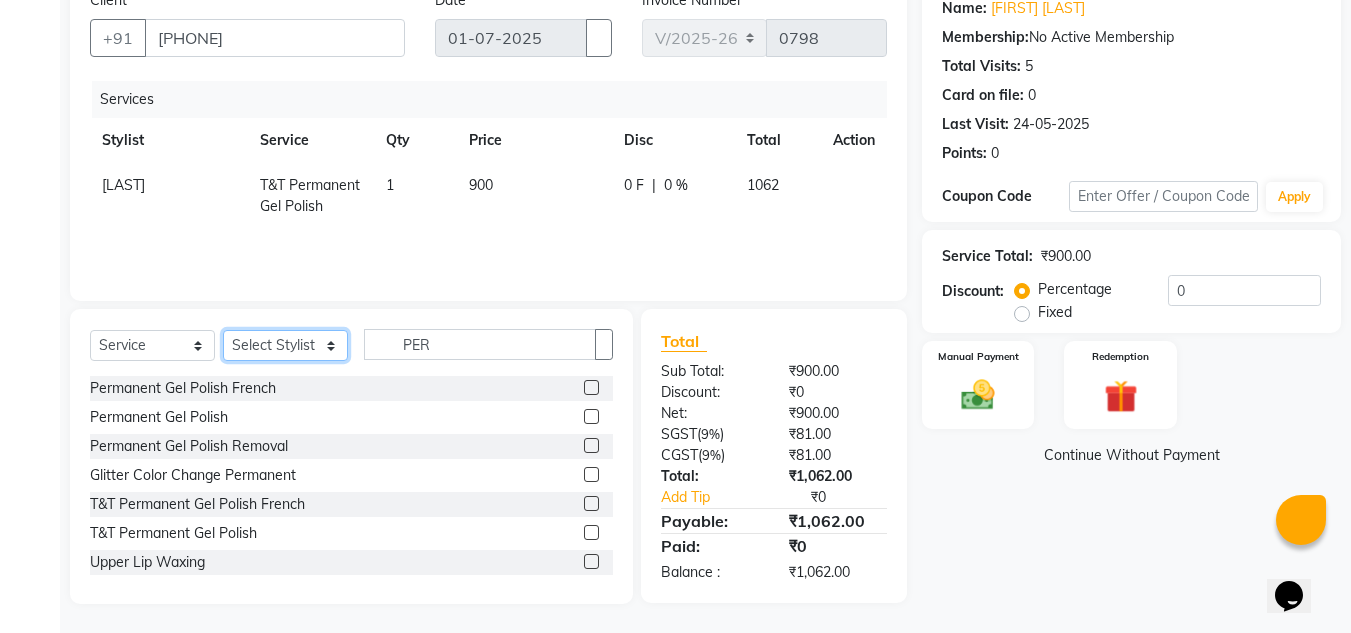 click on "Select Stylist [FIRST] BOWANG Delhi branch login [LAST] [LAST] [LAST] [LAST] [LAST] [LAST] [LAST]" at bounding box center [285, 345] 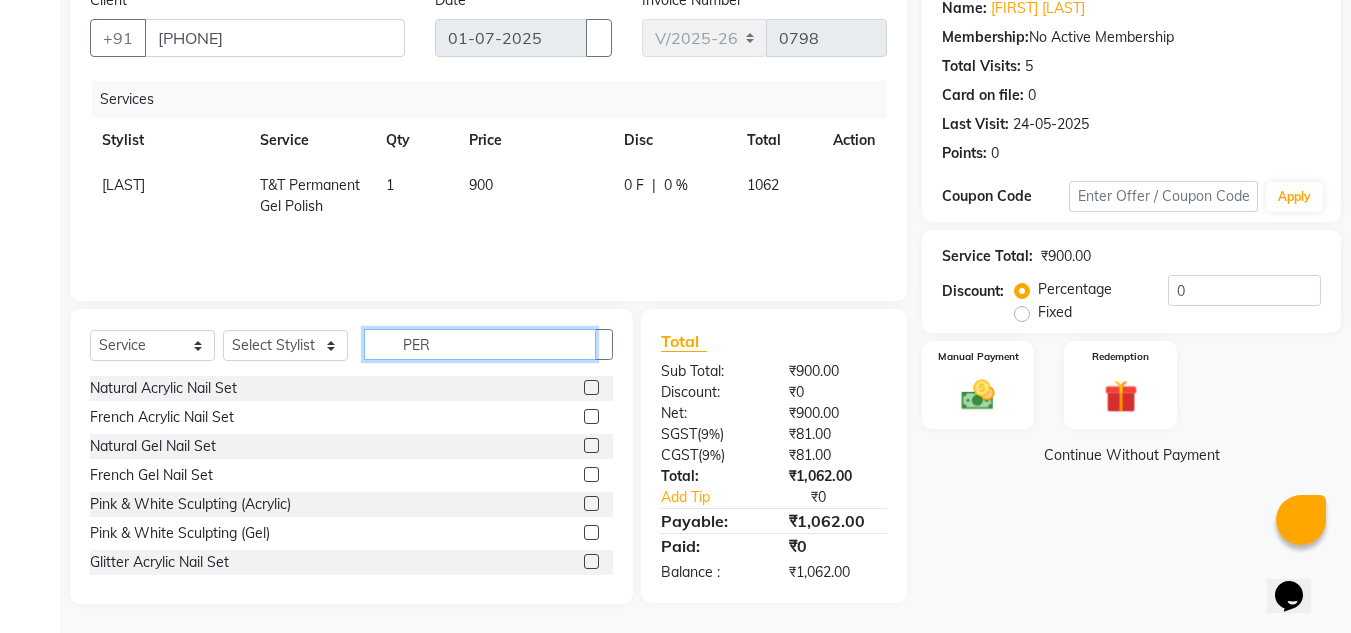 click on "PER" at bounding box center (480, 344) 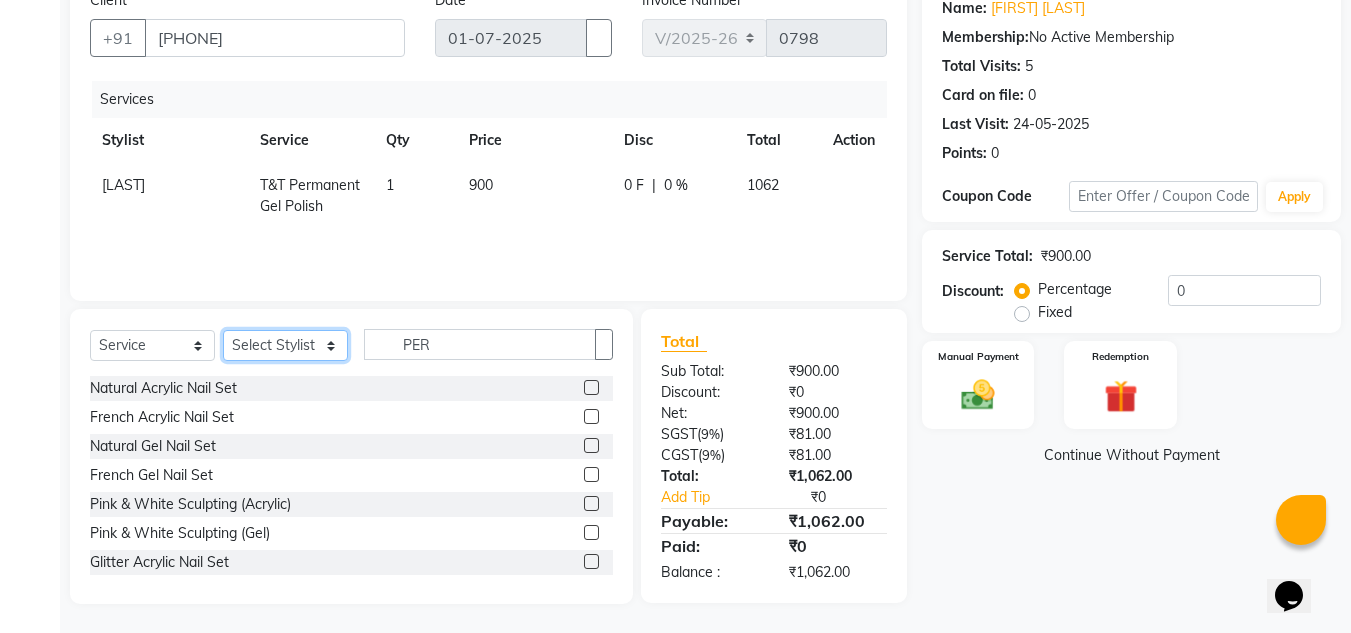 click on "Select Stylist [FIRST] BOWANG Delhi branch login [LAST] [LAST] [LAST] [LAST] [LAST] [LAST] [LAST]" at bounding box center (285, 345) 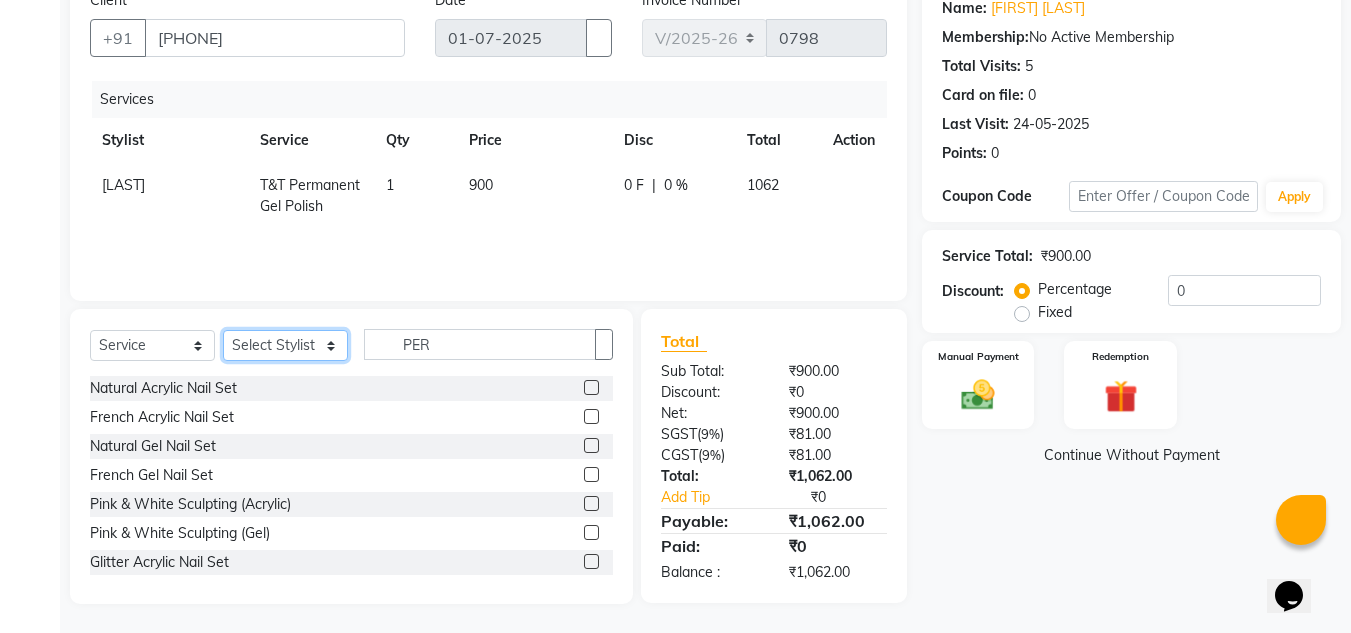 select on "41968" 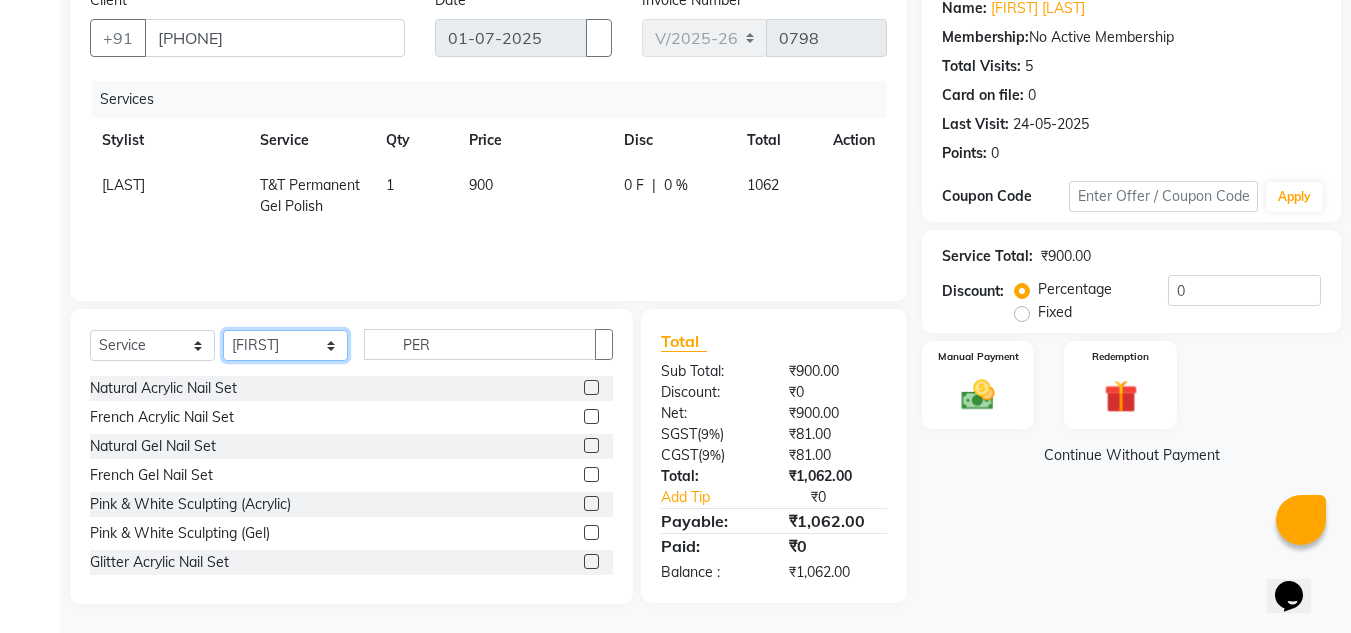 click on "Select Stylist [FIRST] BOWANG Delhi branch login [LAST] [LAST] [LAST] [LAST] [LAST] [LAST] [LAST]" at bounding box center (285, 345) 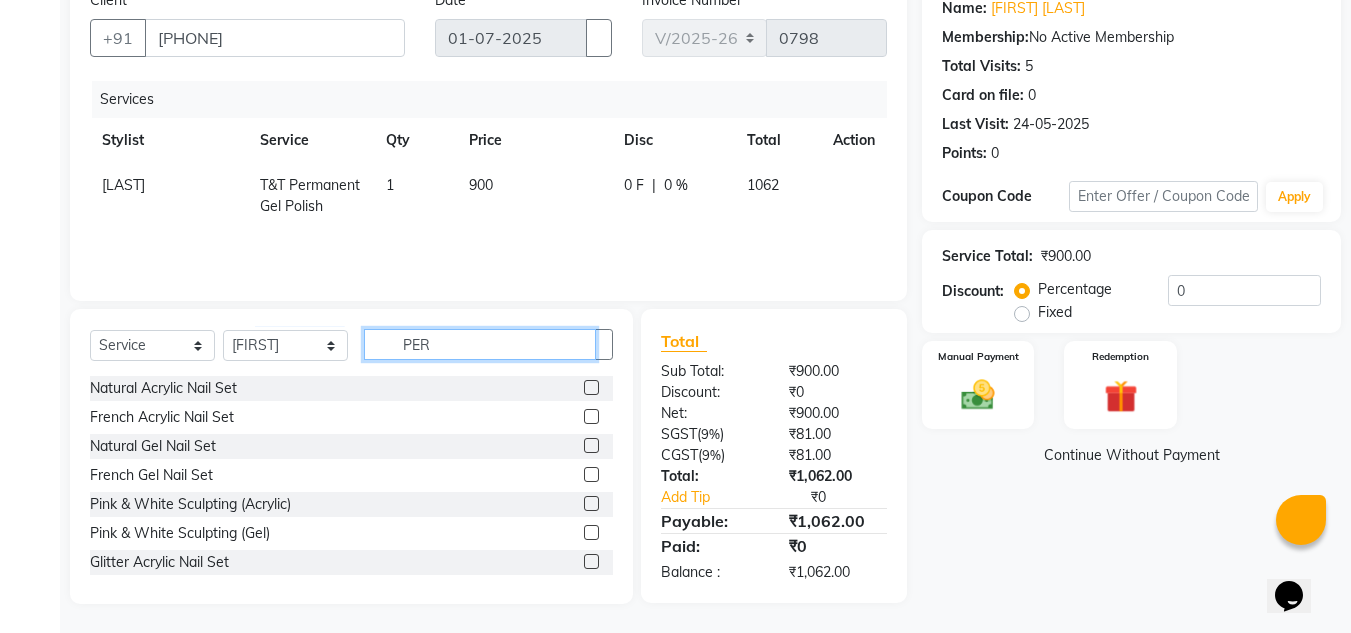 click on "PER" at bounding box center [480, 344] 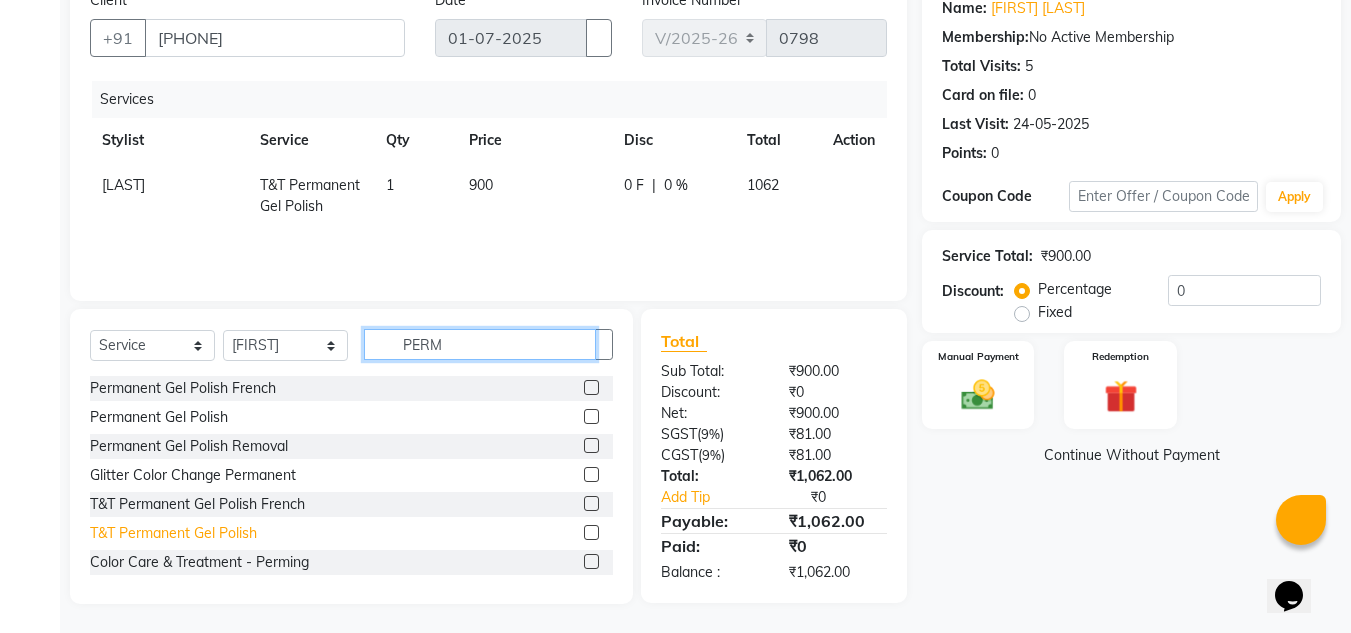 type on "PERM" 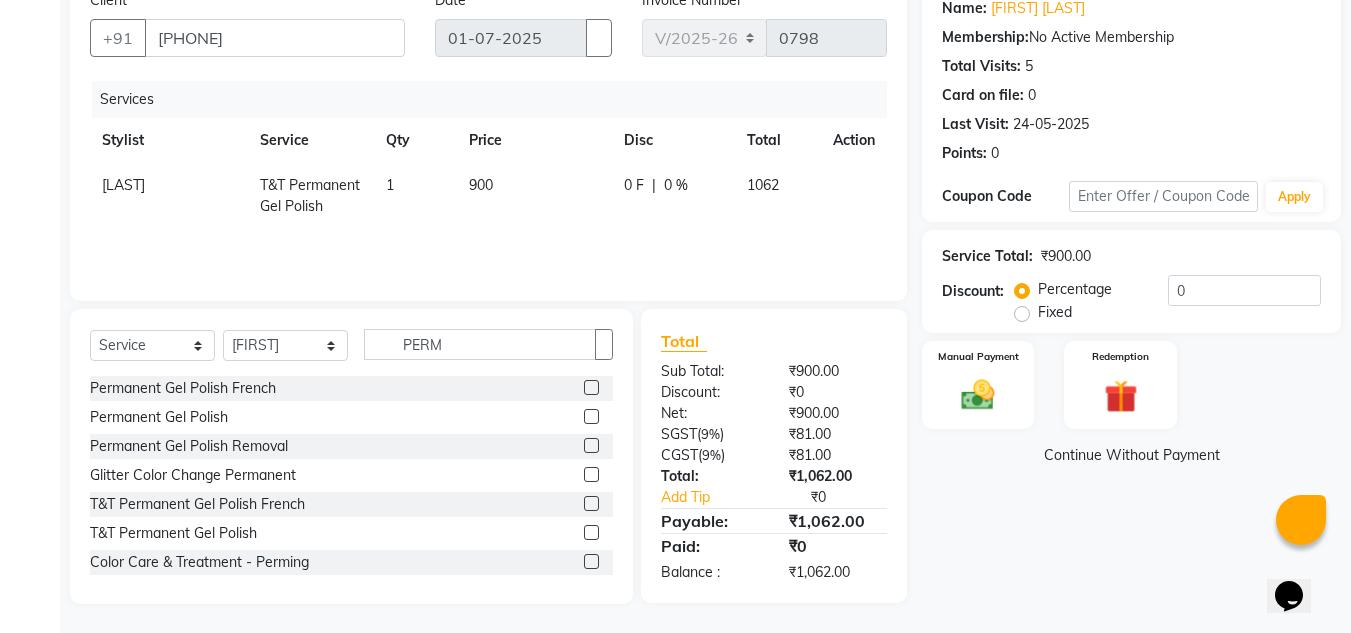 click on "T&T Permanent Gel Polish" at bounding box center (183, 388) 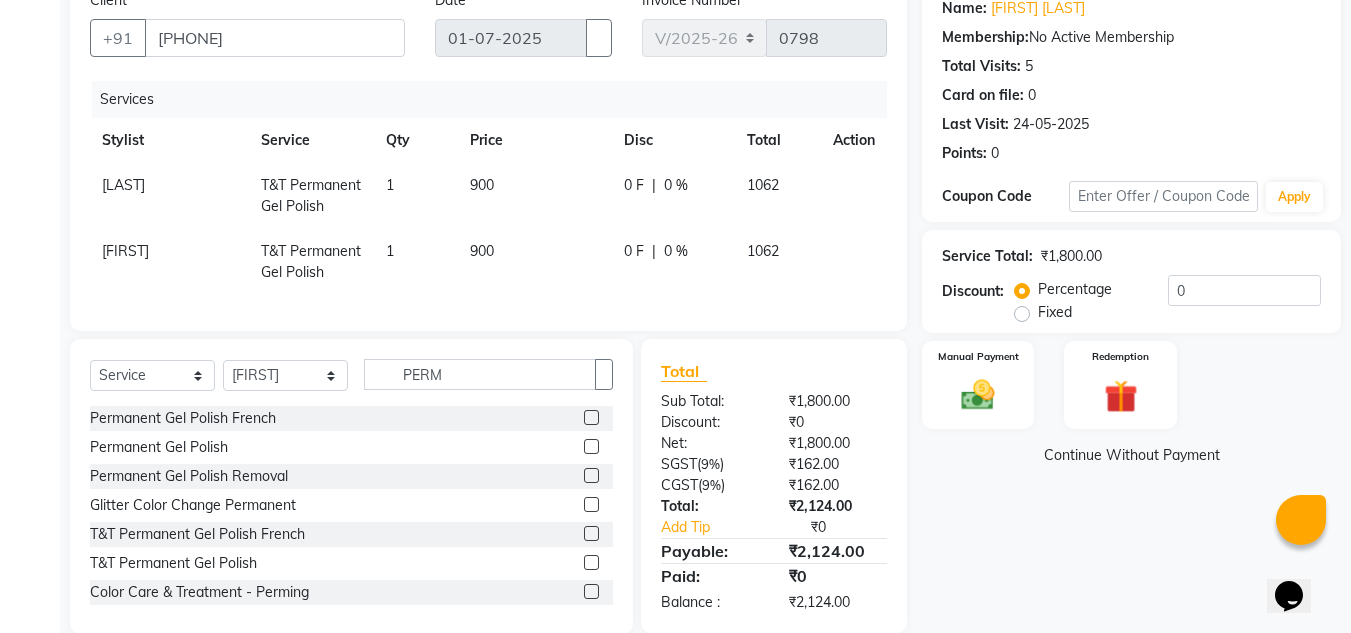 click on "900" at bounding box center [123, 185] 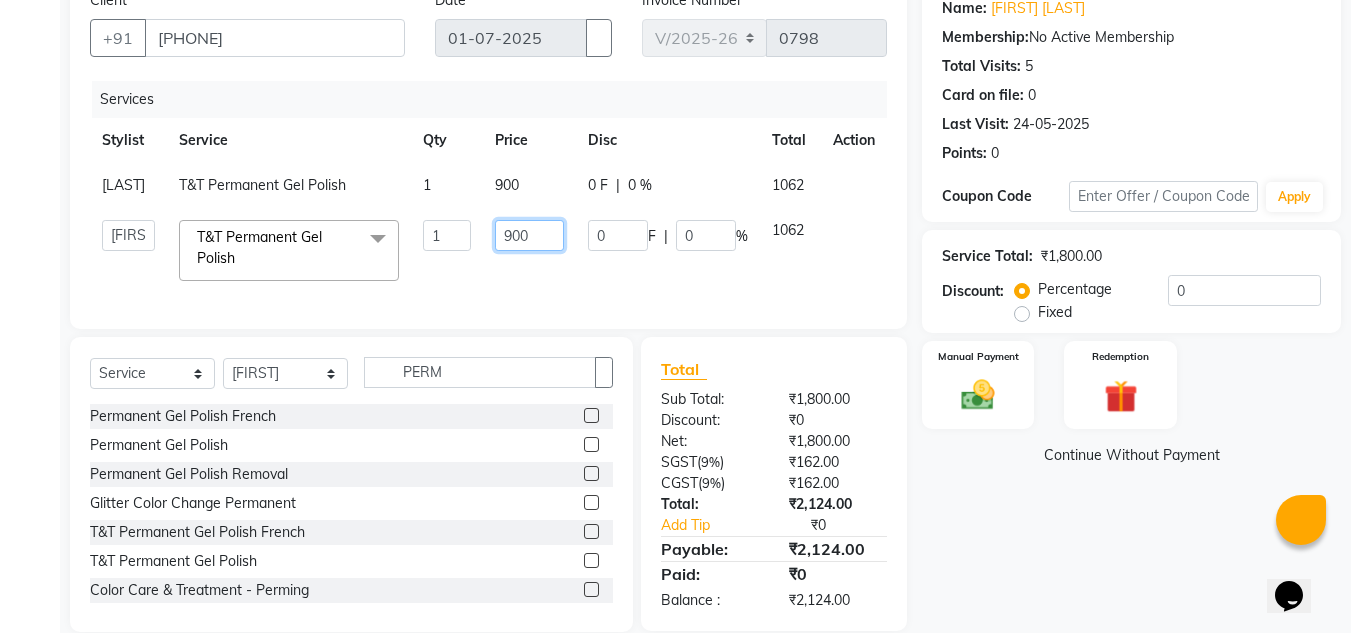 click on "900" at bounding box center (446, 235) 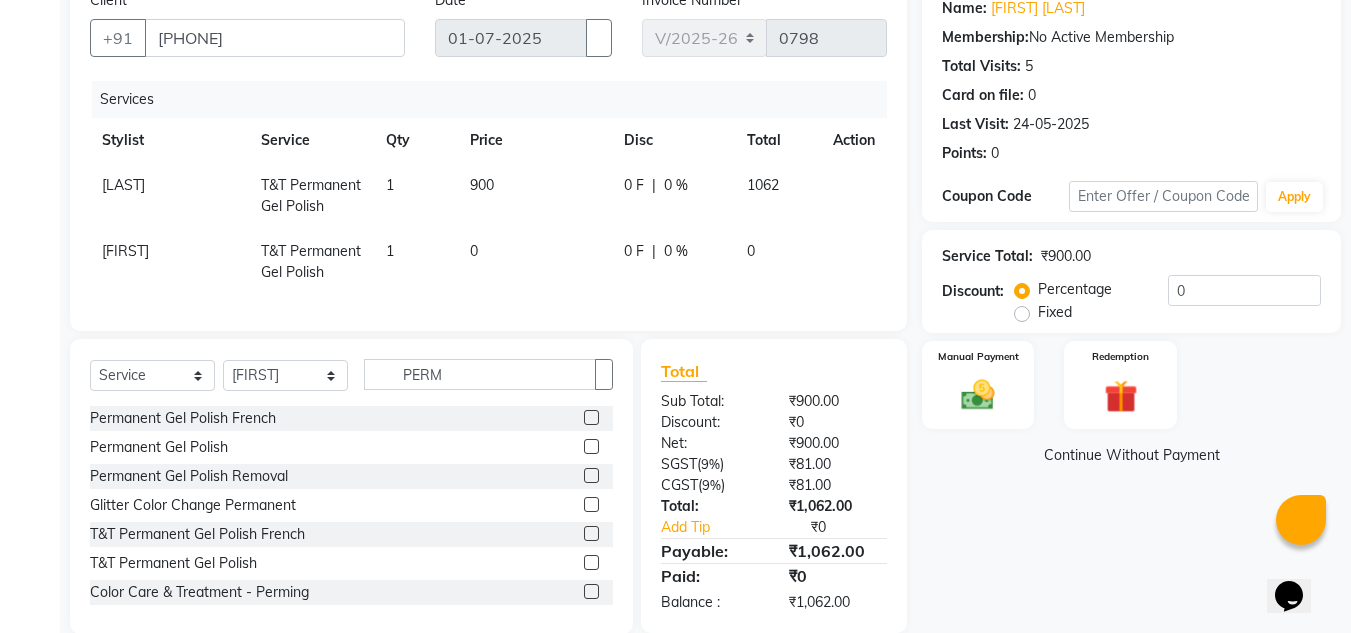 click on "900" at bounding box center (535, 196) 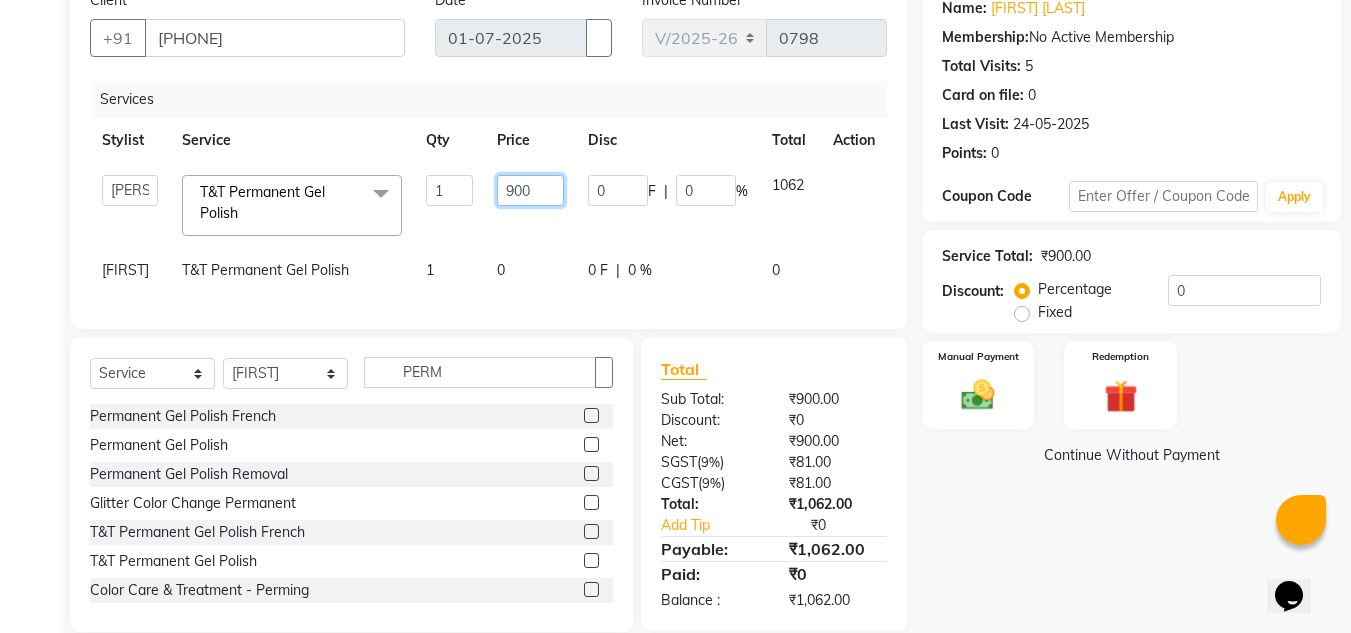 click on "900" at bounding box center [449, 190] 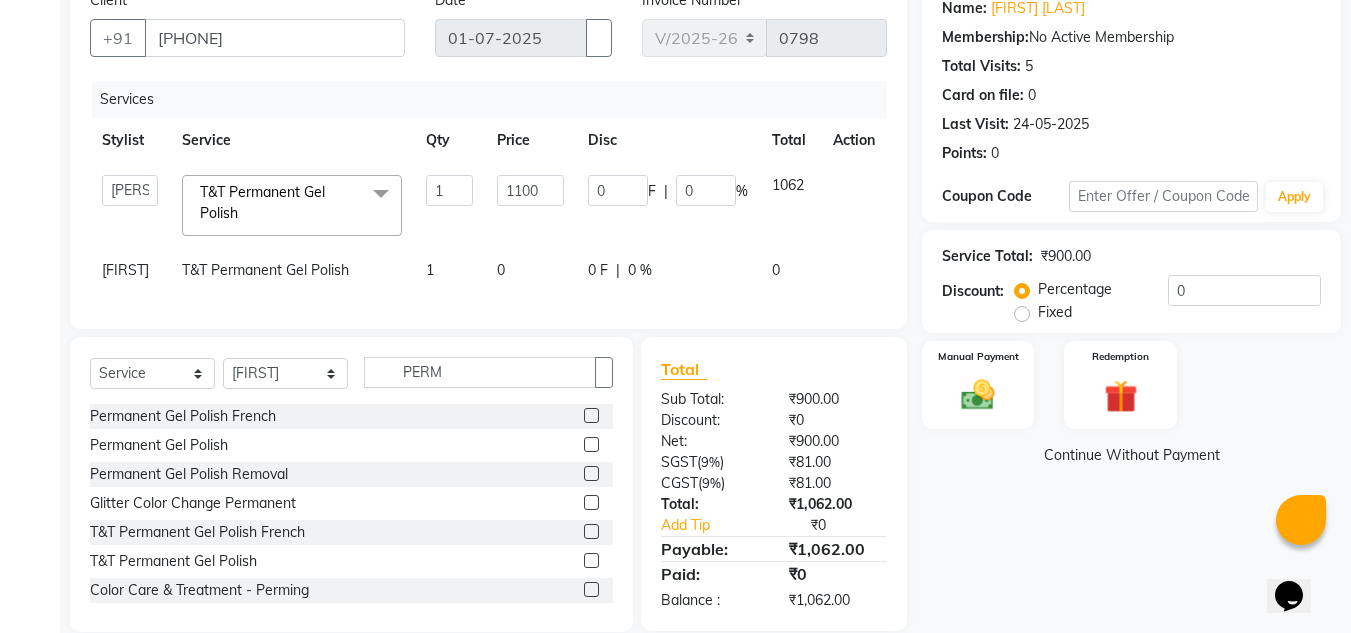 click on "0" at bounding box center (531, 205) 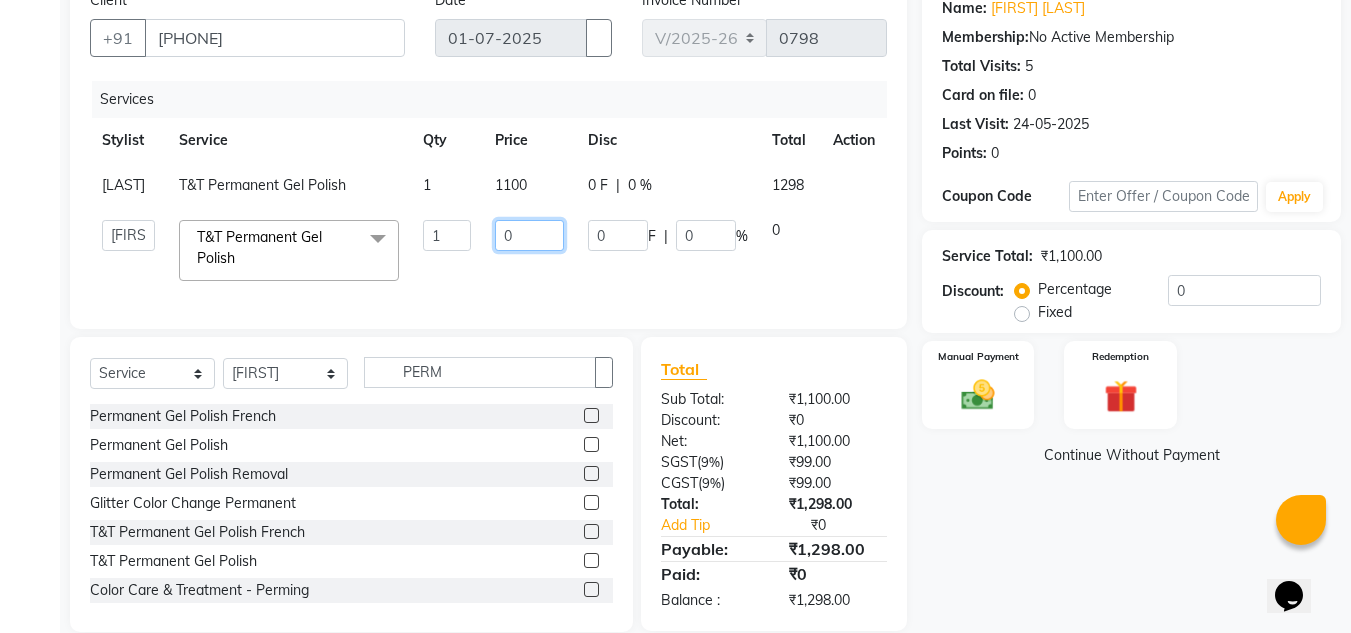 click on "0" at bounding box center (446, 235) 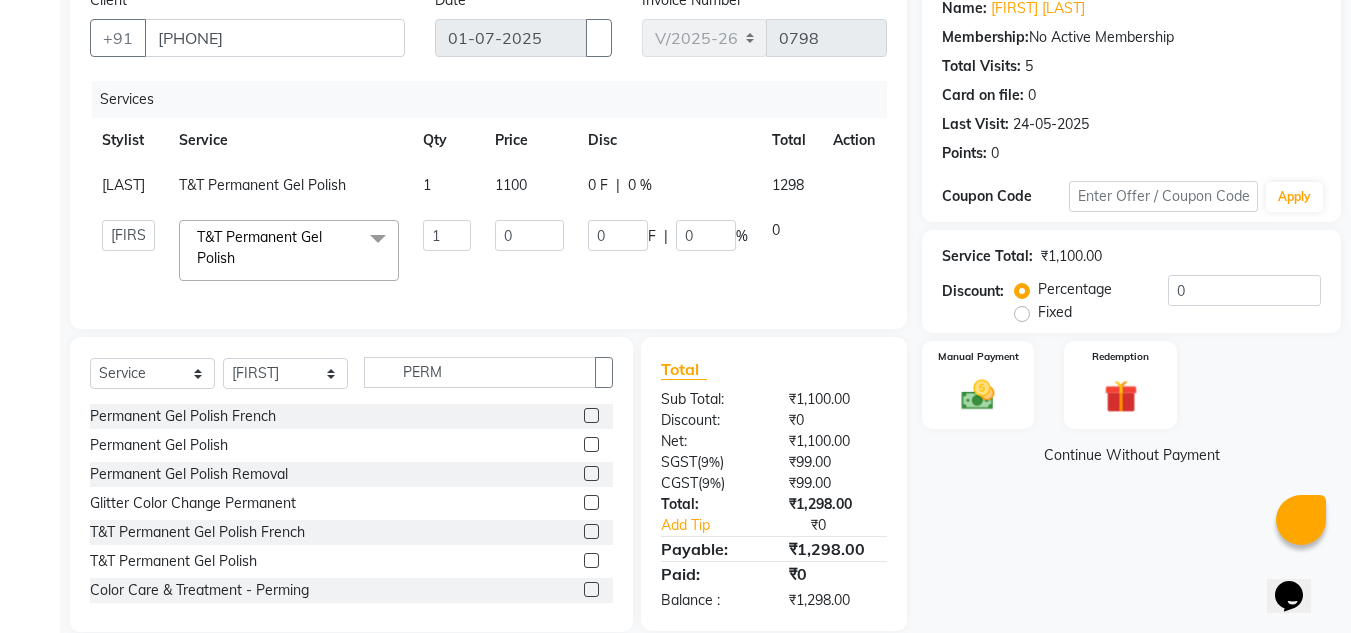 click on "Name: [FIRST] [LAST] Membership:  No Active Membership  Total Visits:  5 Card on file:  0 Last Visit:   24-05-2025 Points:   0  Coupon Code Apply Service Total:  ₹1,100.00  Discount:  Percentage   Fixed  0 Manual Payment Redemption  Continue Without Payment" at bounding box center [1139, 307] 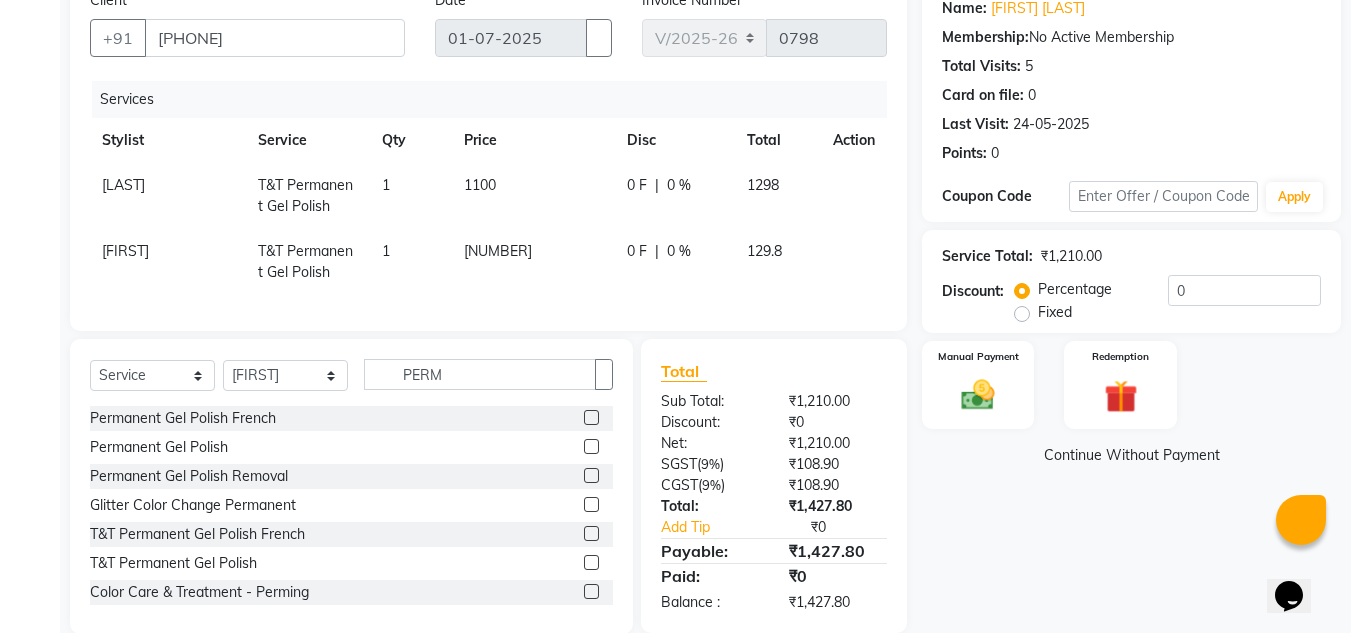 scroll, scrollTop: 213, scrollLeft: 0, axis: vertical 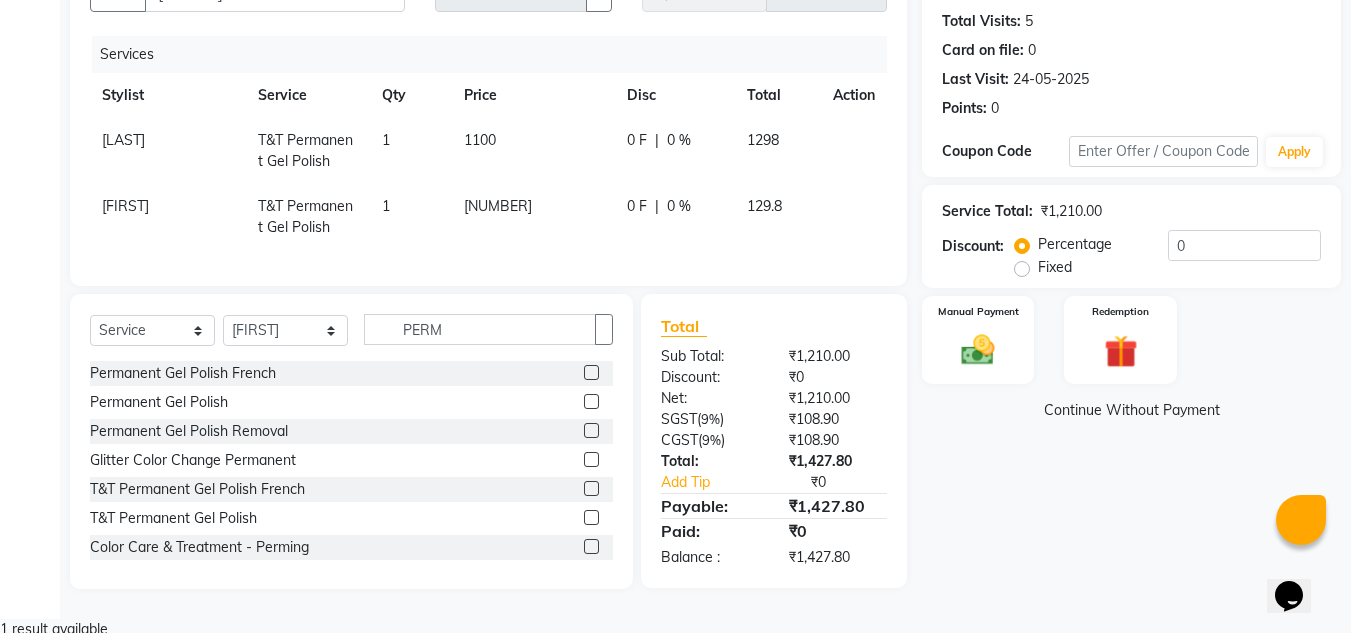 click on "[NUMBER]" at bounding box center [533, 151] 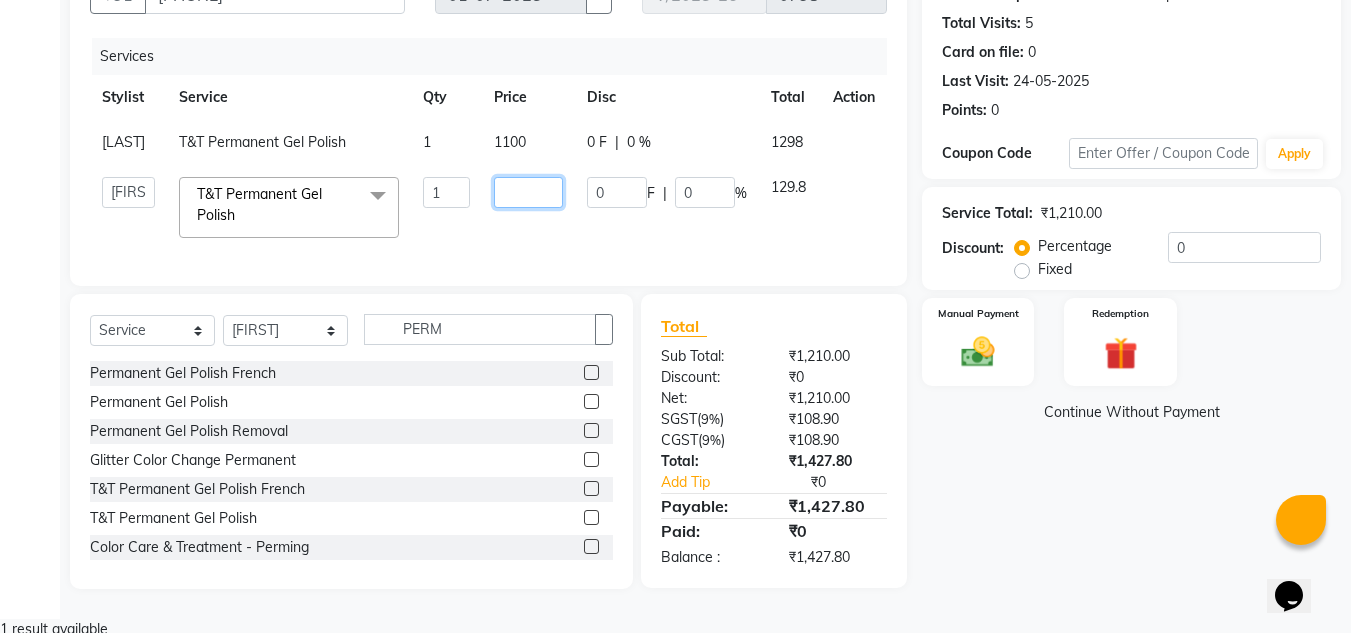 click on "[NUMBER]" at bounding box center [446, 192] 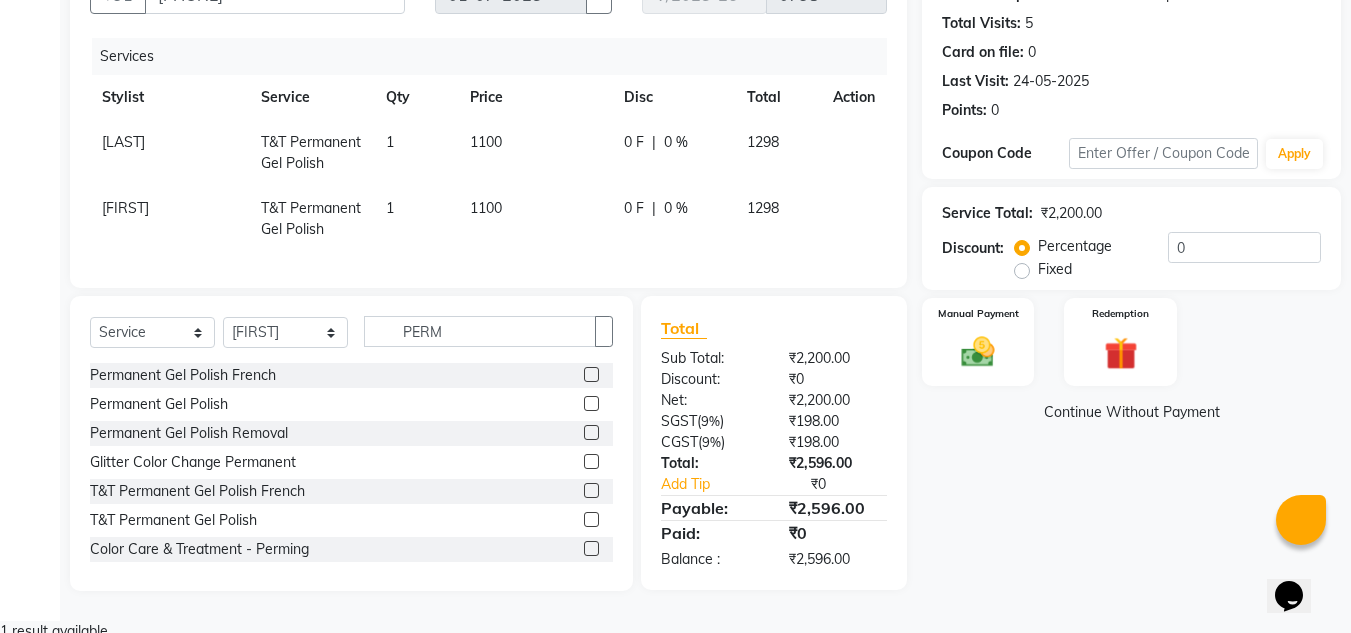 click on "Name: [FIRST] [LAST] Membership: No Active Membership Total Visits: 5 Card on file: 0 Last Visit: 24-05-2025 Points: 0 Coupon Code Apply Service Total: ₹2,200.00 Discount: Percentage Fixed 0 Manual Payment Redemption Continue Without Payment" at bounding box center (1139, 265) 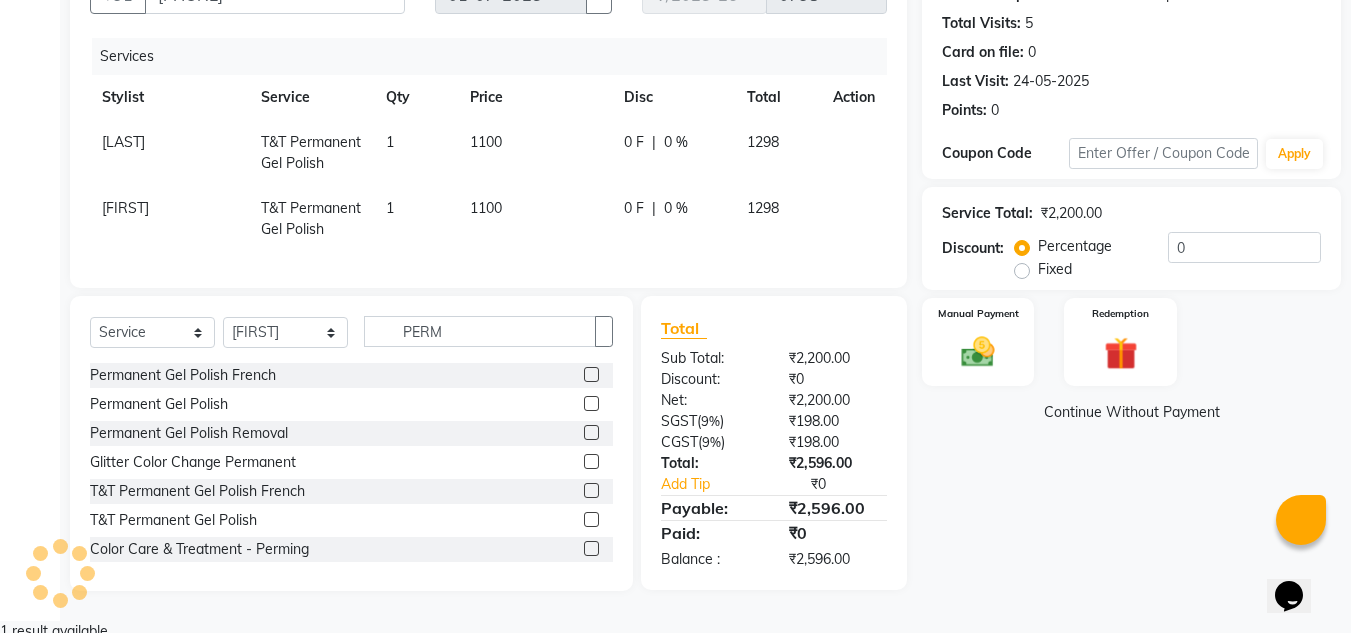 scroll, scrollTop: 213, scrollLeft: 0, axis: vertical 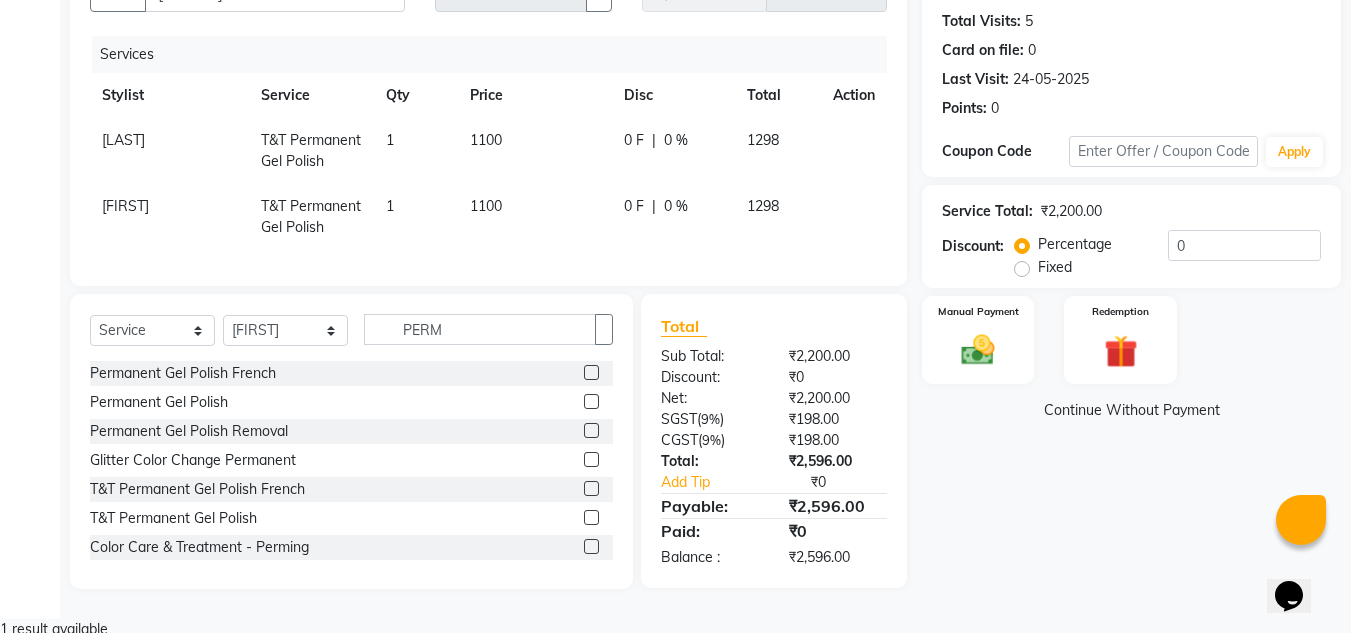 click on "Name: [FIRST] [LAST] Membership: No Active Membership Total Visits: 5 Card on file: 0 Last Visit: 24-05-2025 Points: 0 Coupon Code Apply Service Total: ₹2,200.00 Discount: Percentage Fixed 0 Manual Payment Redemption Continue Without Payment" at bounding box center (1139, 263) 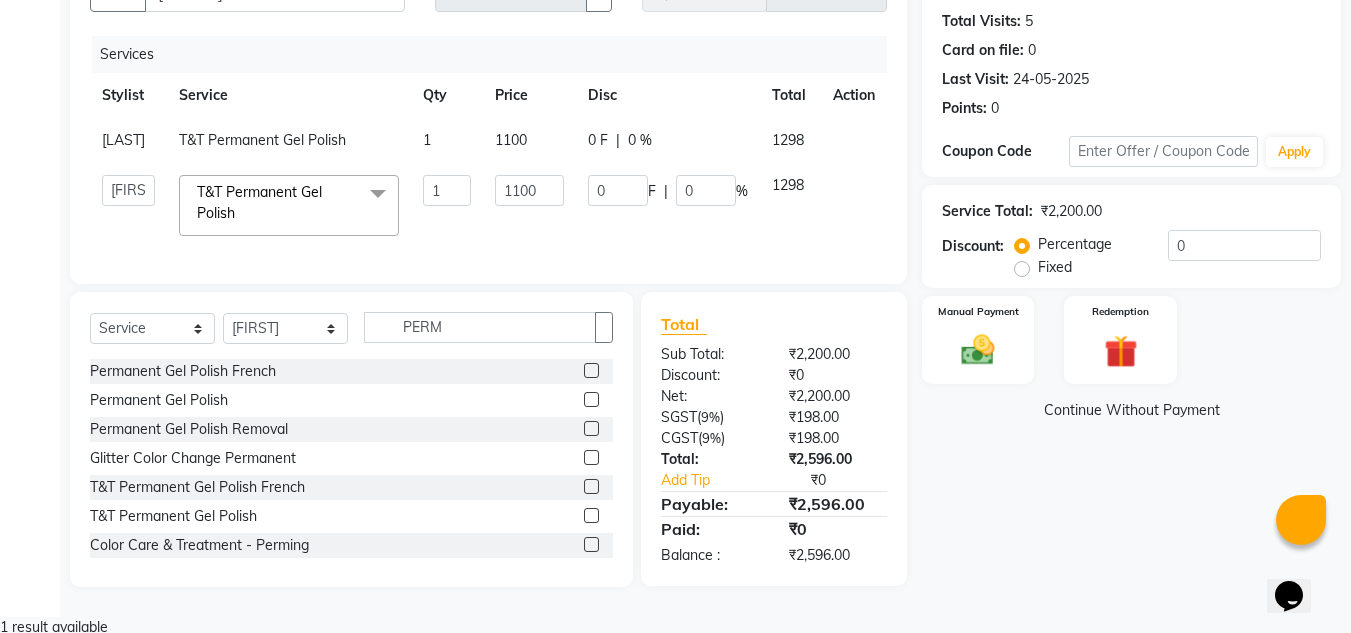 scroll, scrollTop: 211, scrollLeft: 0, axis: vertical 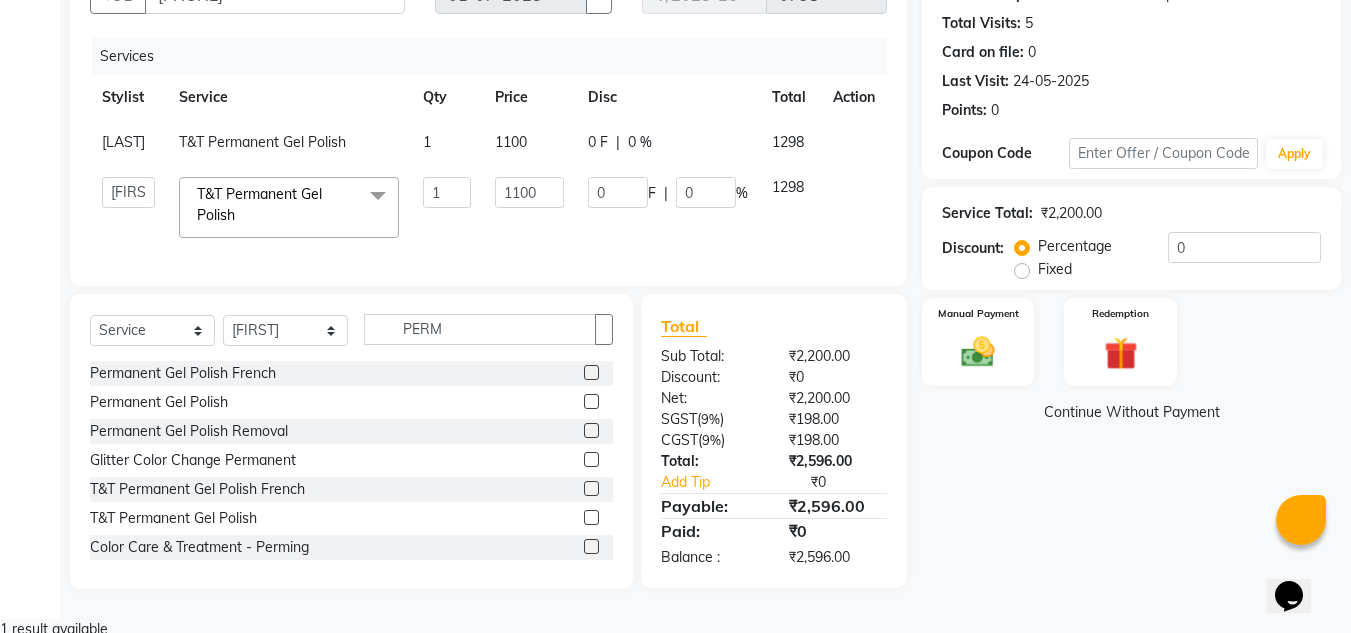 click on "T&T Permanent Gel Polish  x" at bounding box center (280, 205) 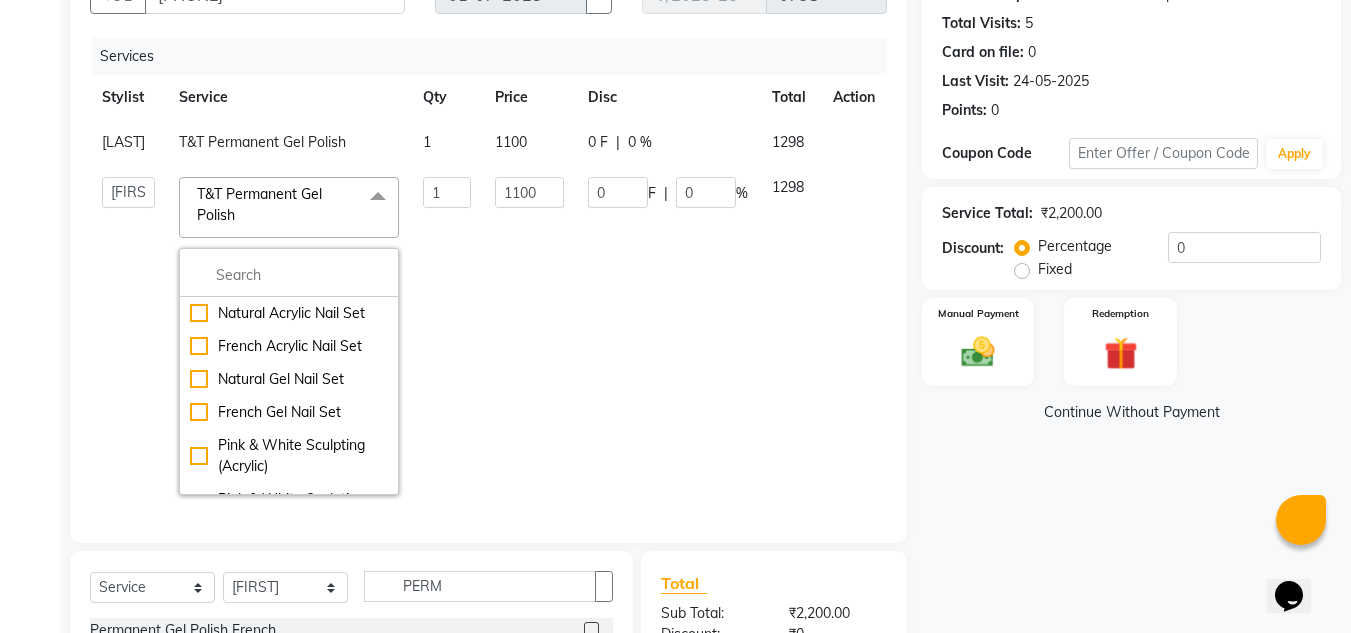 click at bounding box center (289, 275) 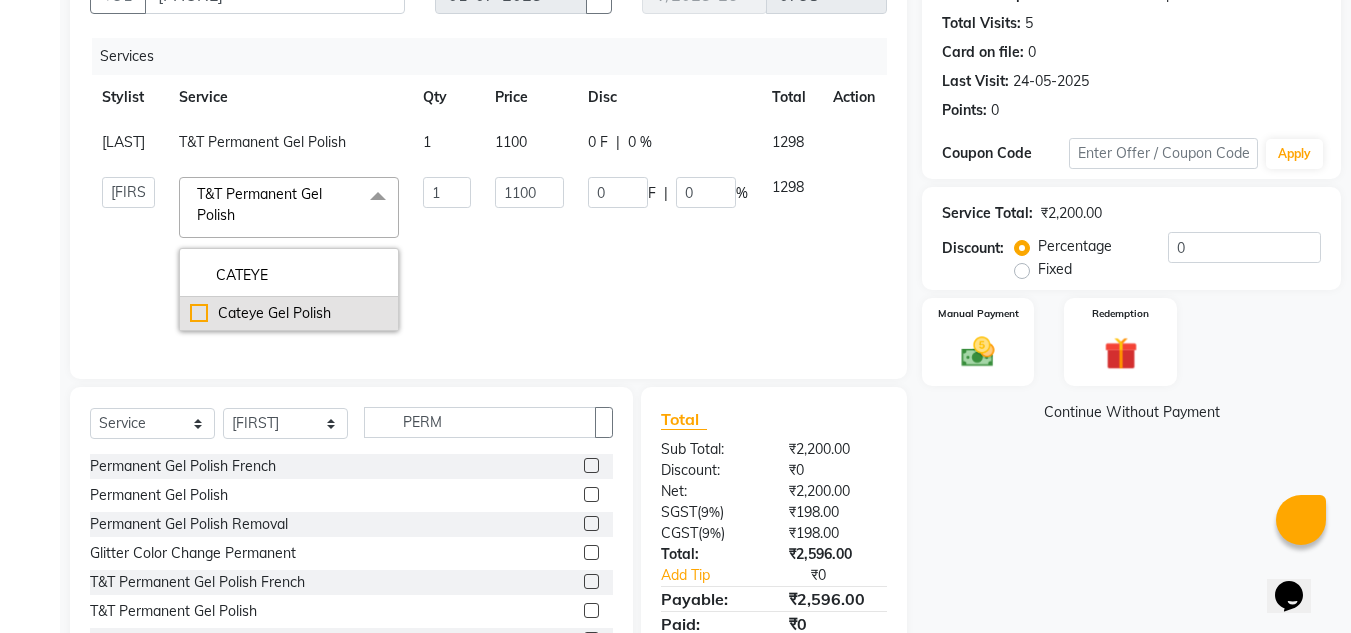 type on "CATEYE" 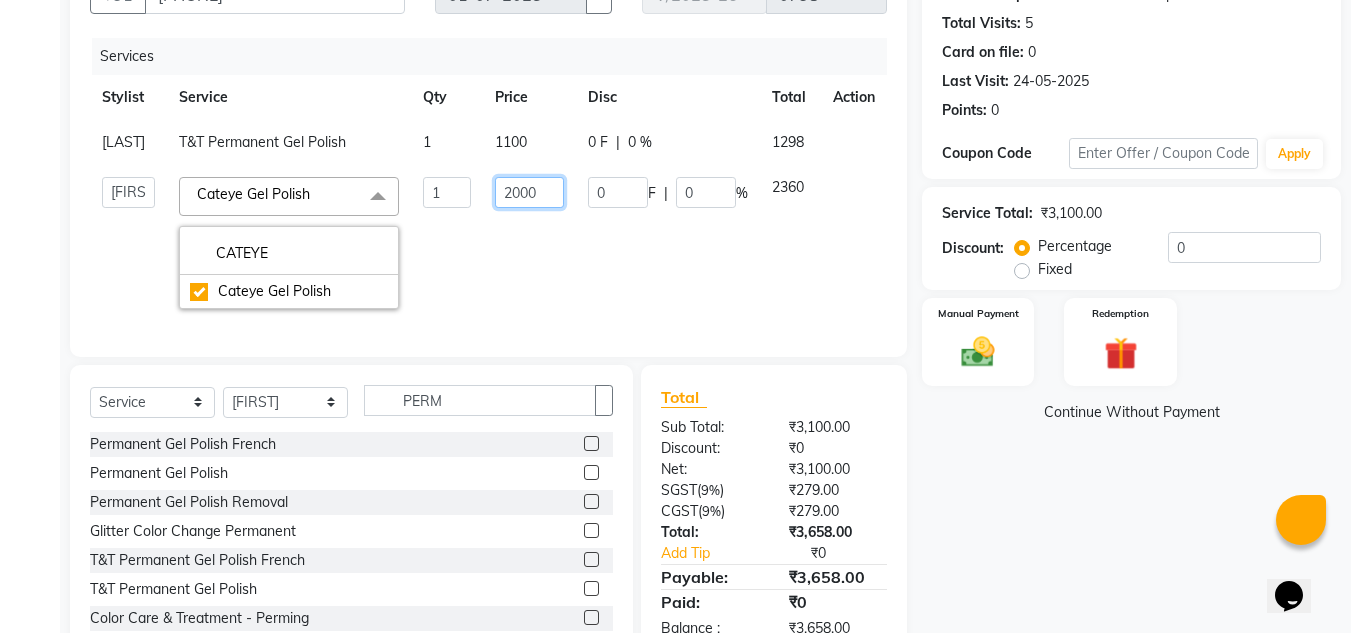 click on "2000" at bounding box center (446, 192) 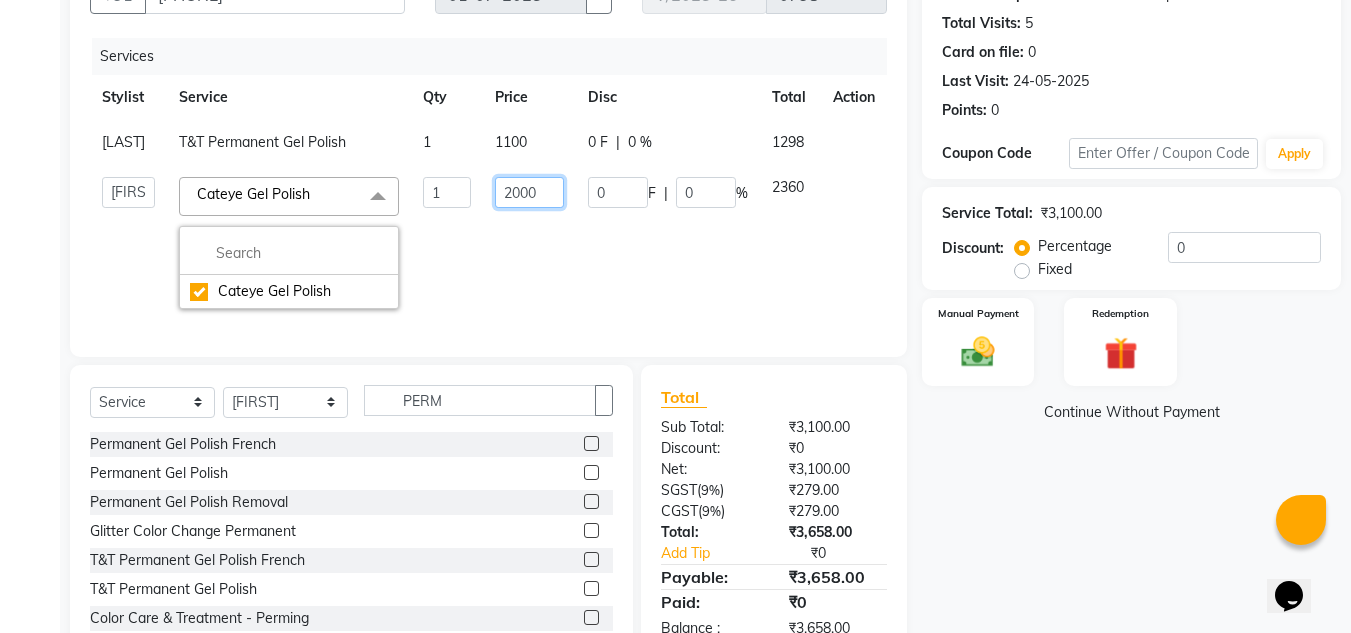 scroll, scrollTop: 202, scrollLeft: 0, axis: vertical 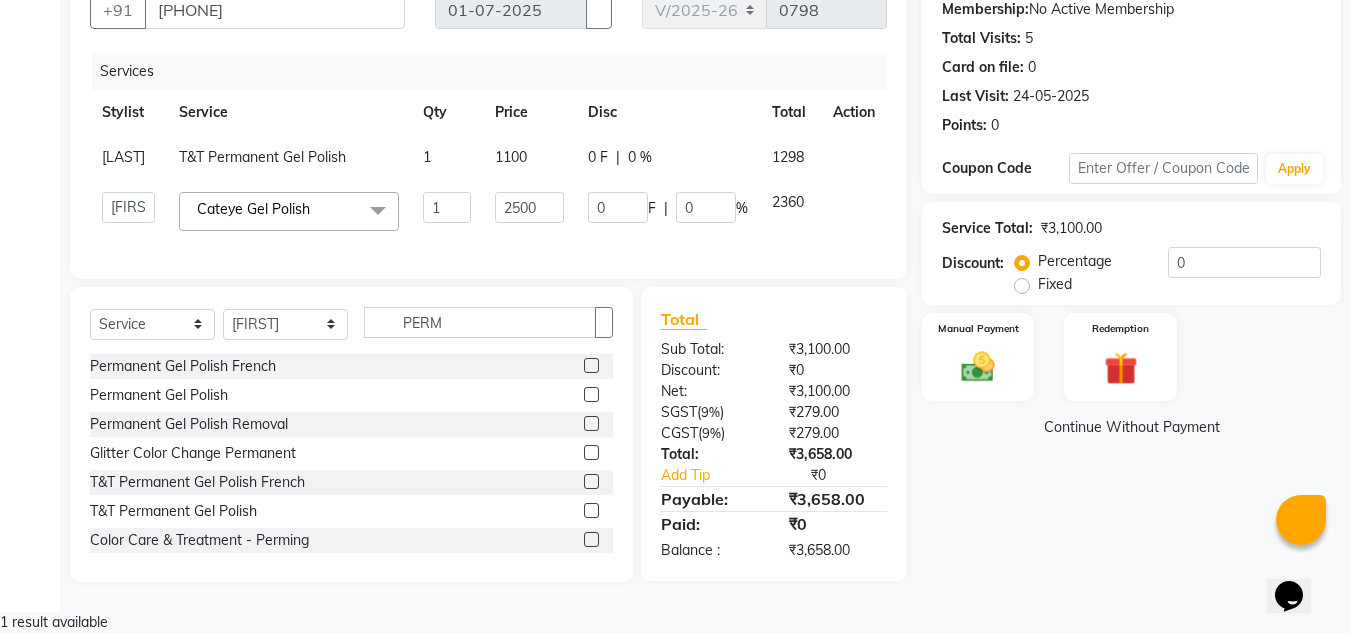 click on "Name: [FIRST] [LAST] Membership:  No Active Membership  Total Visits:  5 Card on file:  0 Last Visit:   24-05-2025 Points:   0  Coupon Code Apply Service Total:  ₹3,100.00  Discount:  Percentage   Fixed  0 Manual Payment Redemption  Continue Without Payment" at bounding box center (1139, 268) 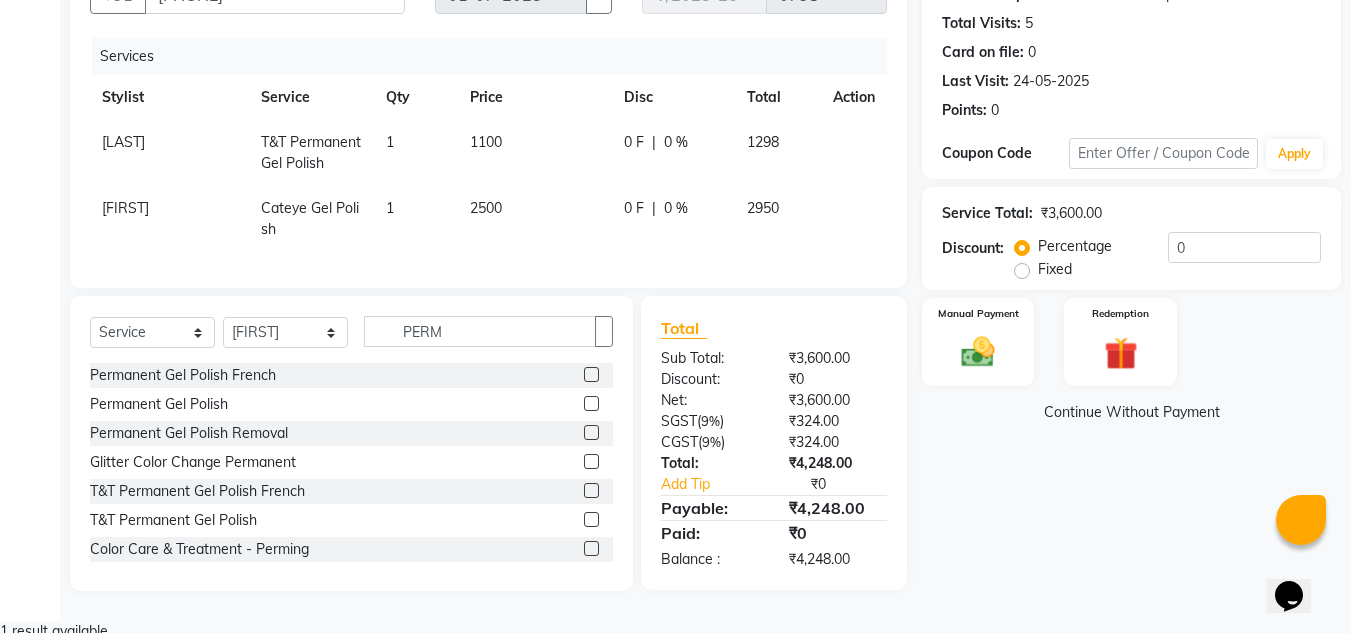 click on "Name: [PERSON] Membership: No Active Membership Total Visits: 5 Card on file: 0 Last Visit: 24-05-2025 Points: 0 Coupon Code Apply Service Total: ₹3,600.00 Discount: Percentage Fixed 0 Manual Payment Redemption Continue Without Payment" at bounding box center [1139, 265] 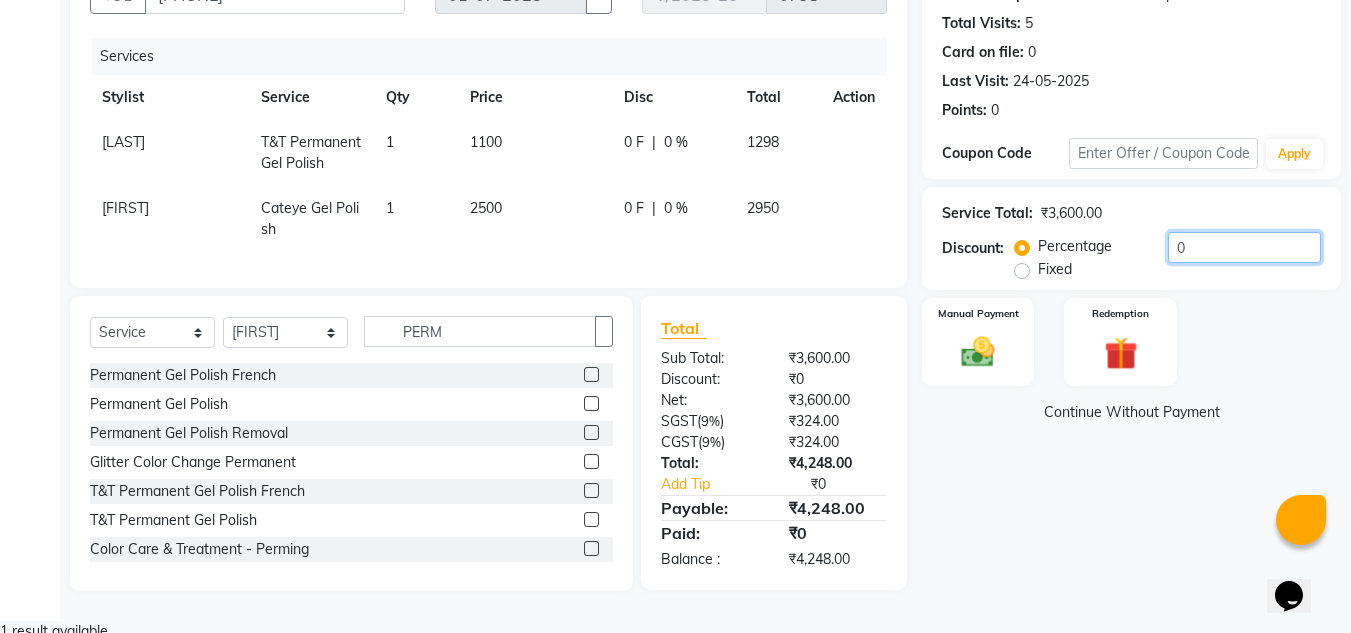 click on "0" at bounding box center [1244, 247] 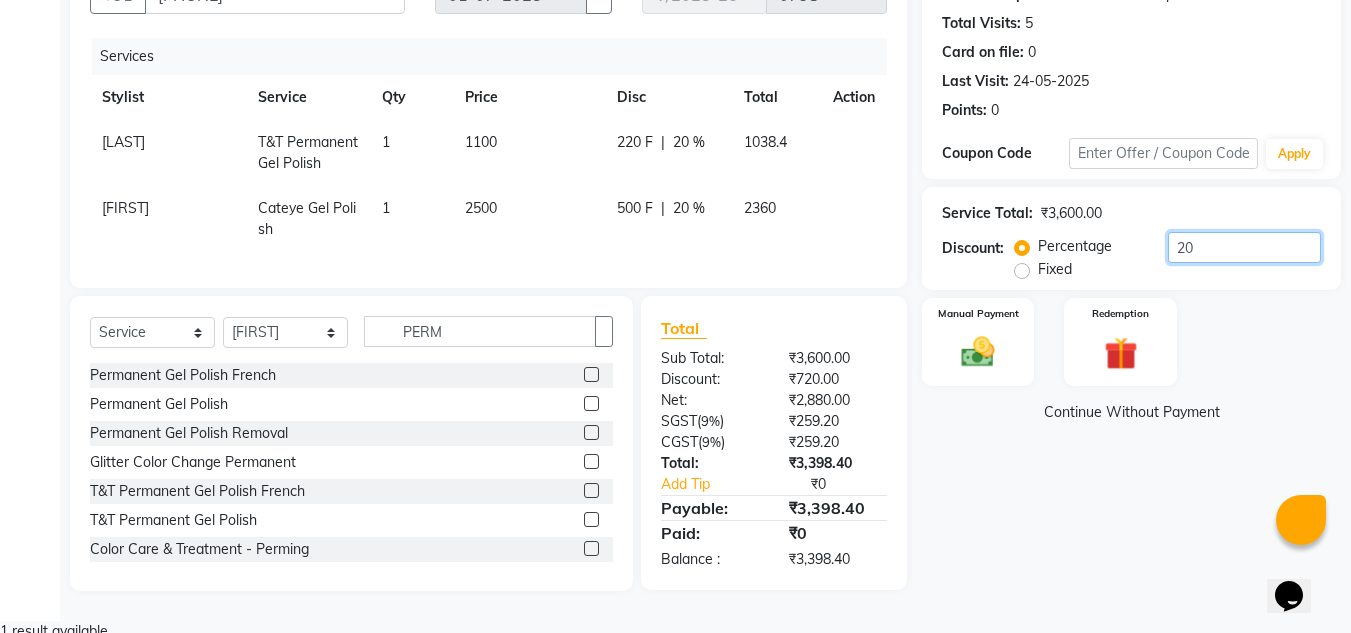 type on "20" 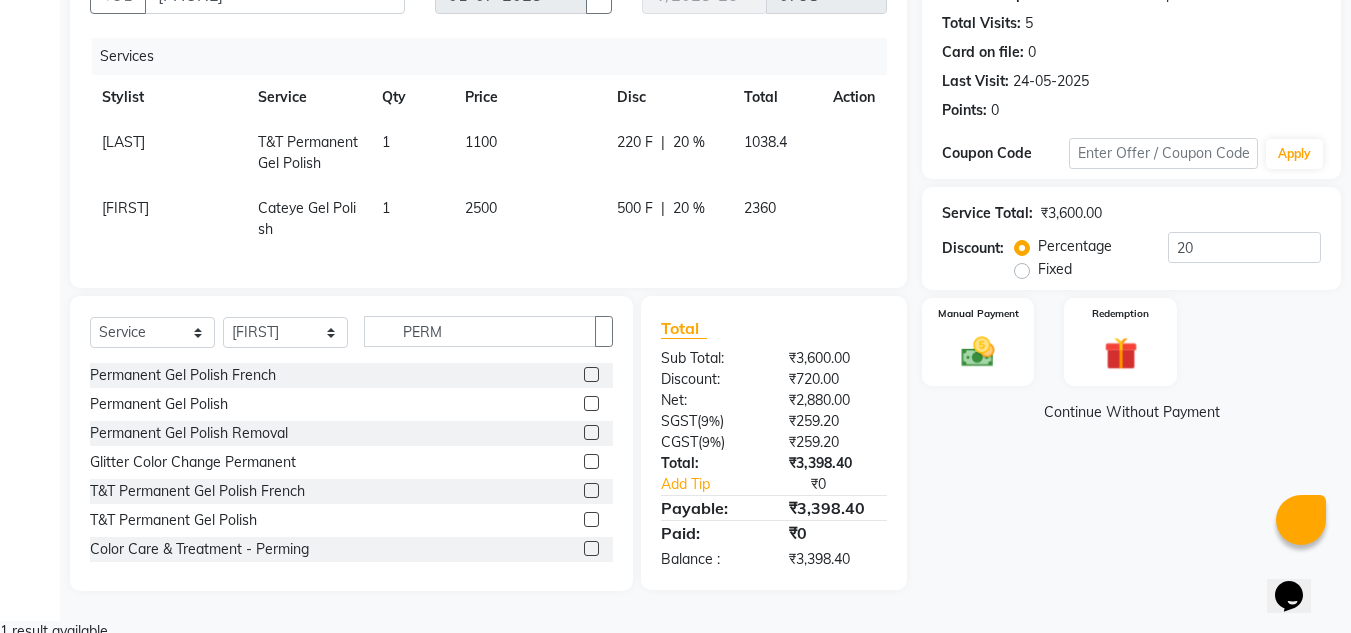 click on "Name: [FIRST] [LAST] Membership:  No Active Membership  Total Visits:  5 Card on file:  0 Last Visit:   24-05-2025 Points:   0  Coupon Code Apply Service Total:  ₹3,600.00  Discount:  Percentage   Fixed  20 Manual Payment Redemption  Continue Without Payment" at bounding box center [1139, 265] 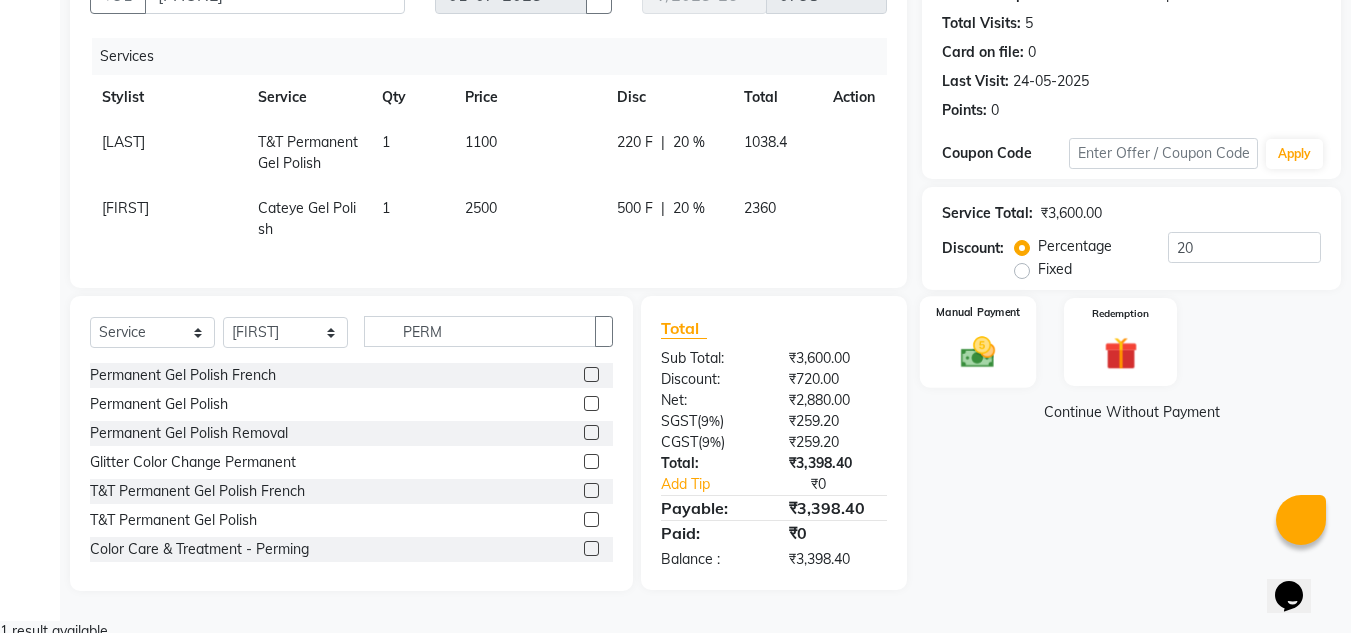 click at bounding box center (978, 352) 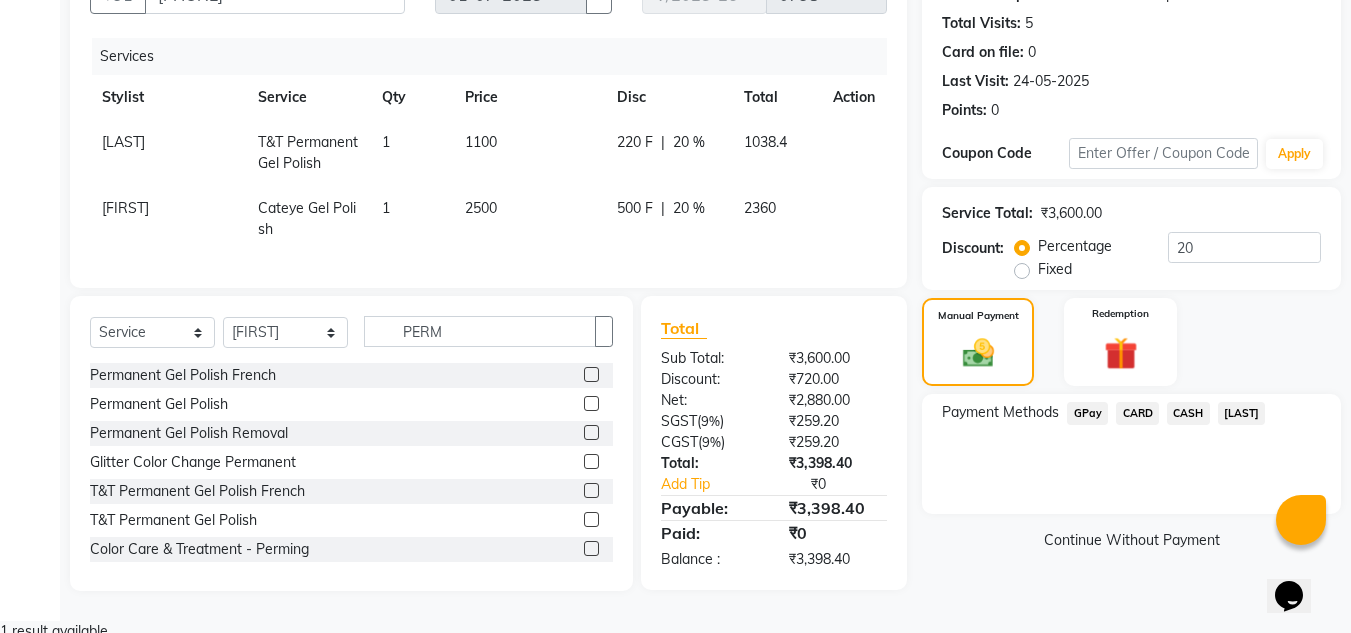 click on "CASH" at bounding box center (1087, 413) 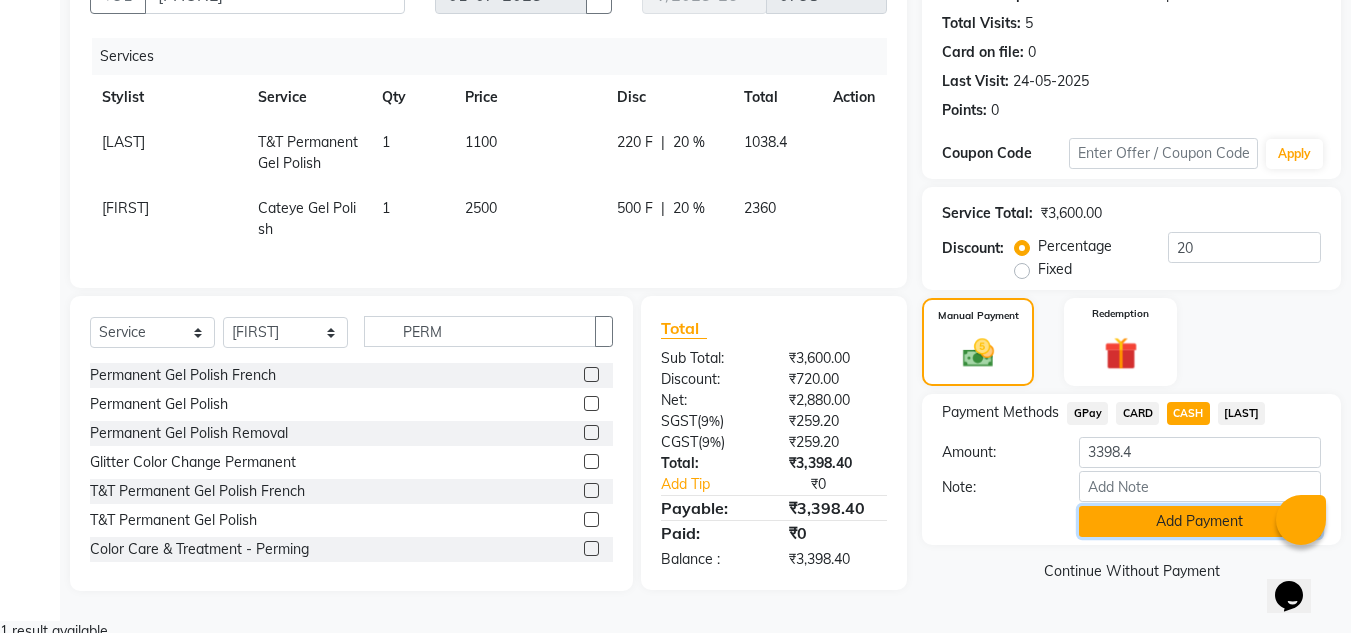 click on "Add Payment" at bounding box center [1200, 521] 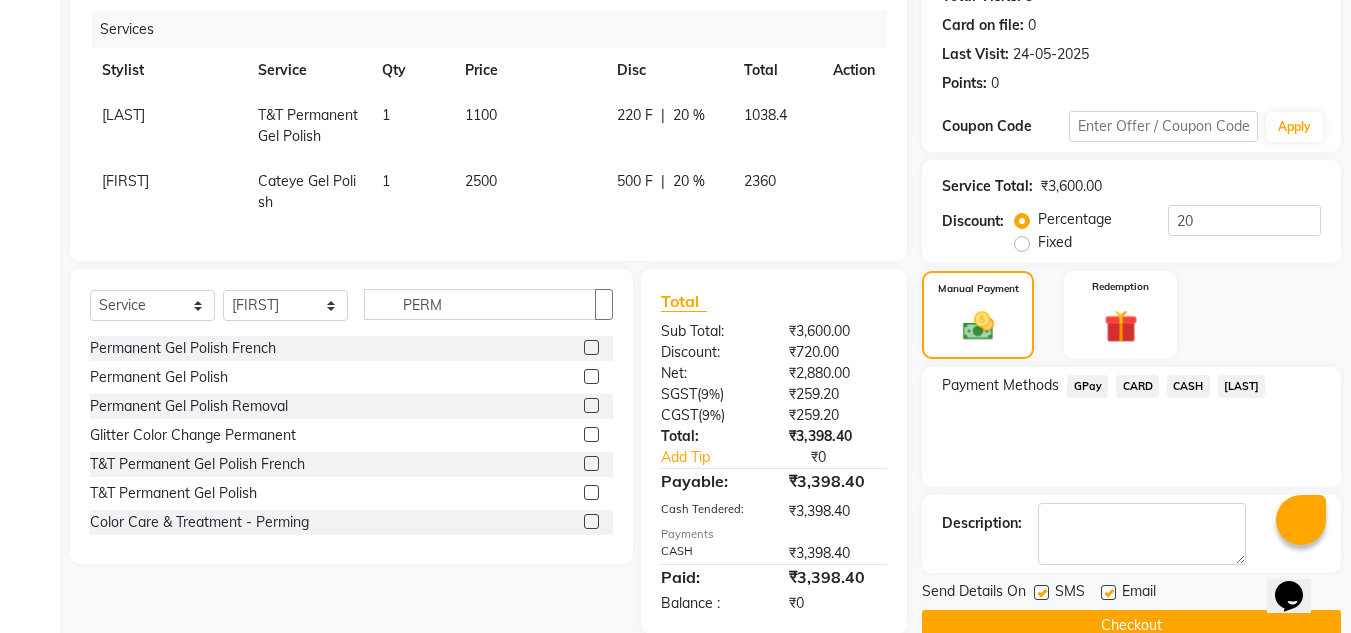 scroll, scrollTop: 283, scrollLeft: 0, axis: vertical 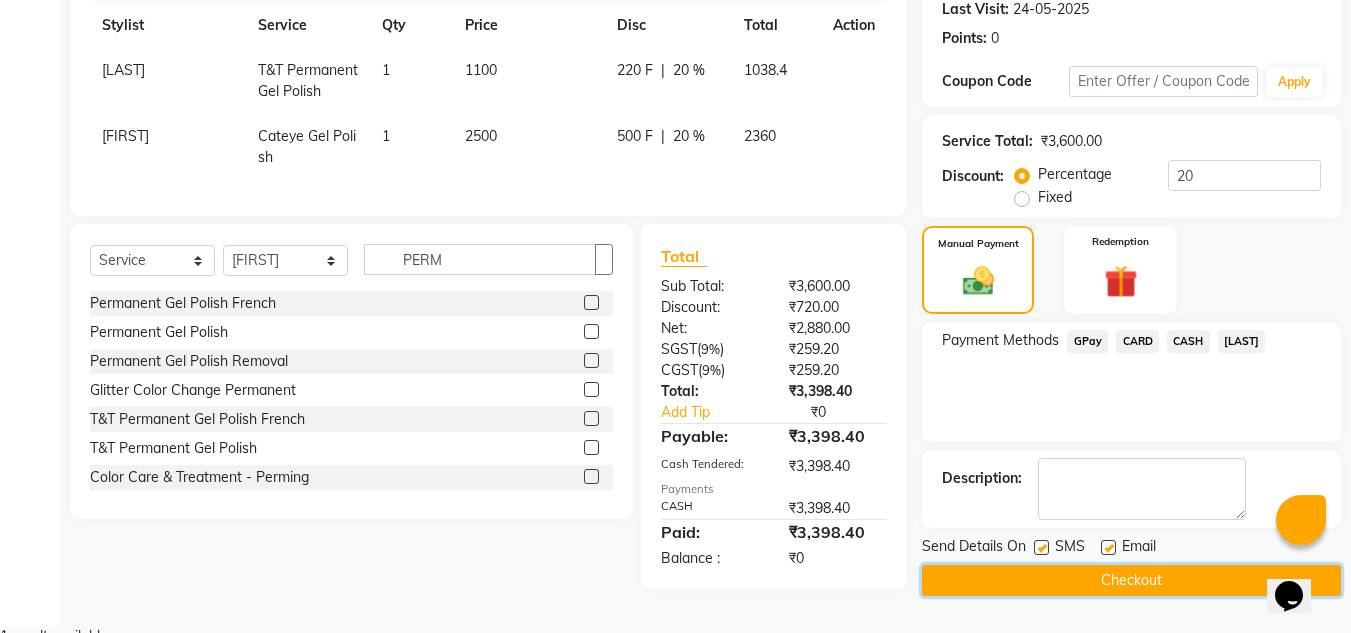 click on "Checkout" at bounding box center [1131, 580] 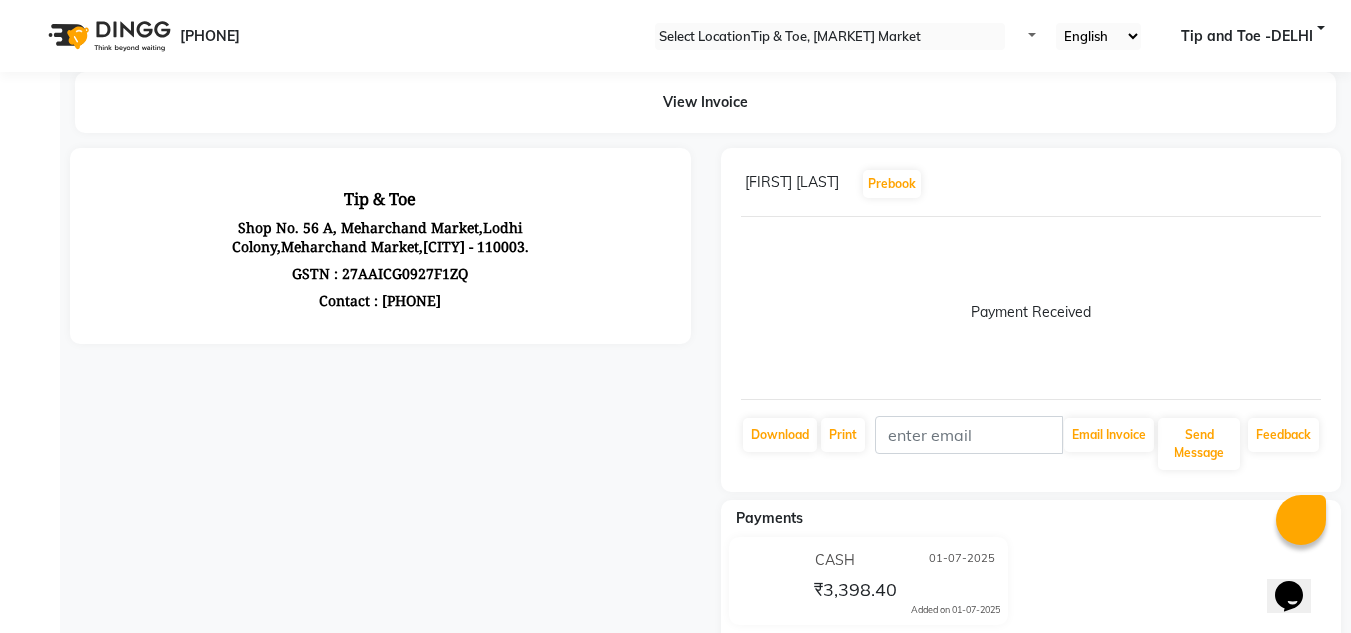 scroll, scrollTop: 0, scrollLeft: 0, axis: both 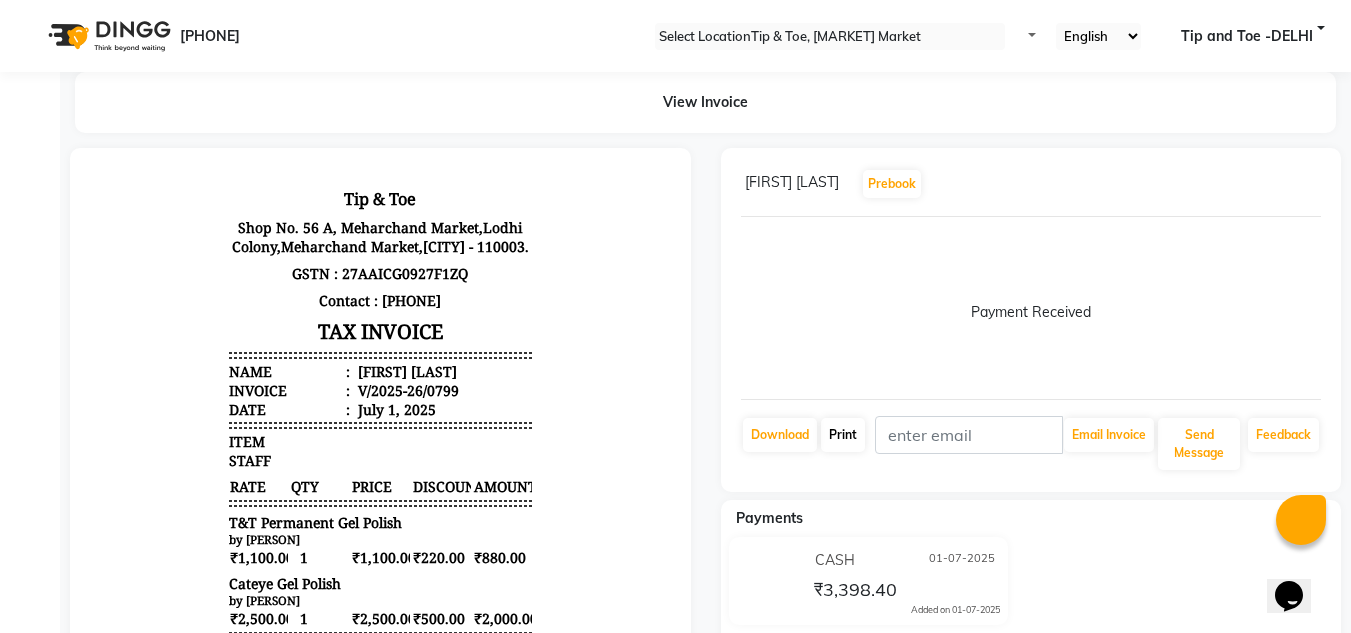 click at bounding box center [857, 434] 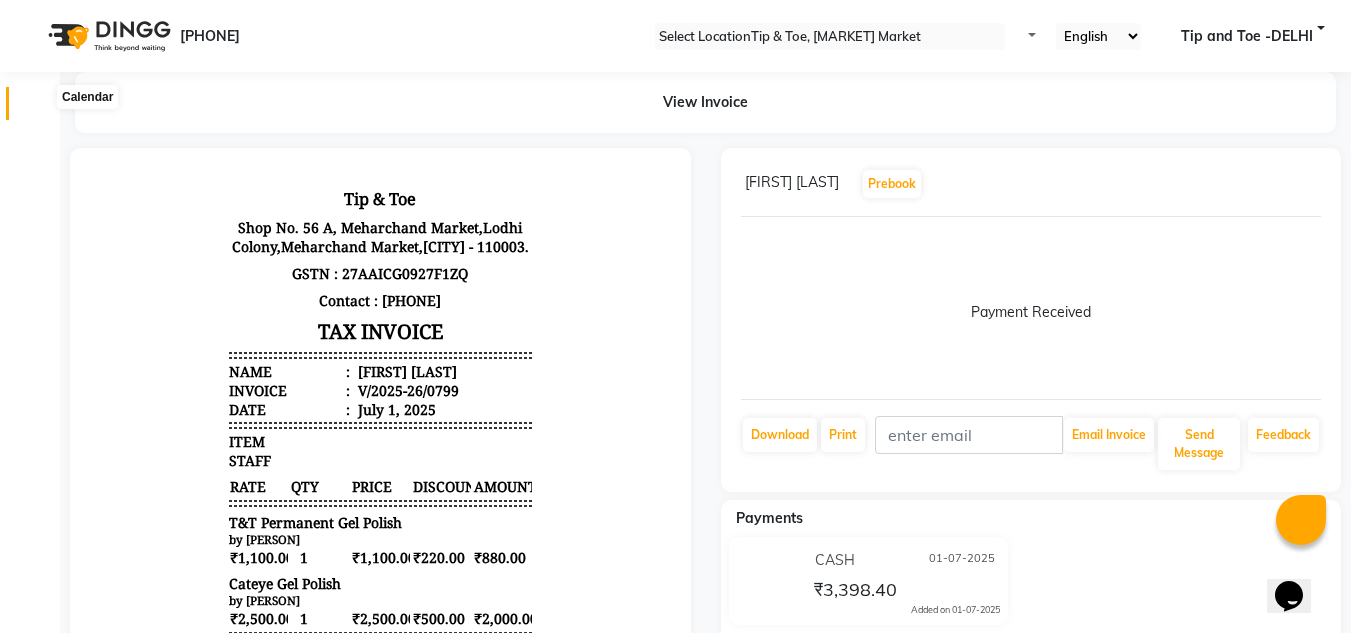 click at bounding box center (38, 108) 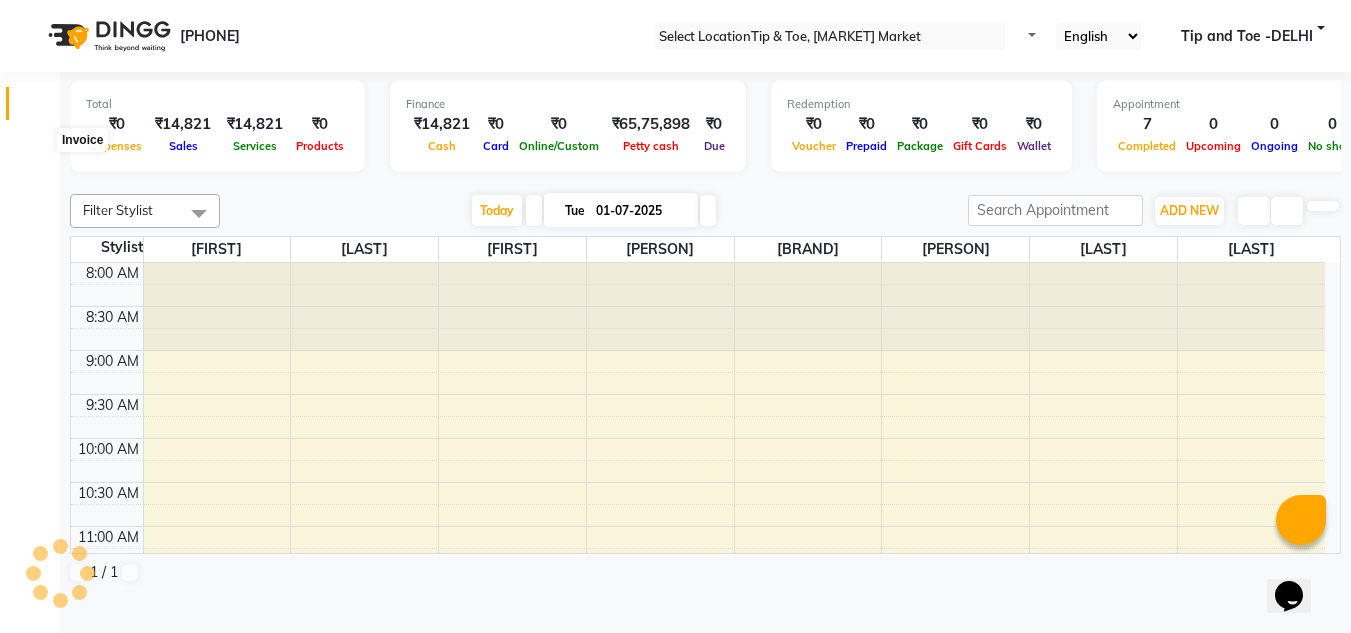 scroll, scrollTop: 0, scrollLeft: 0, axis: both 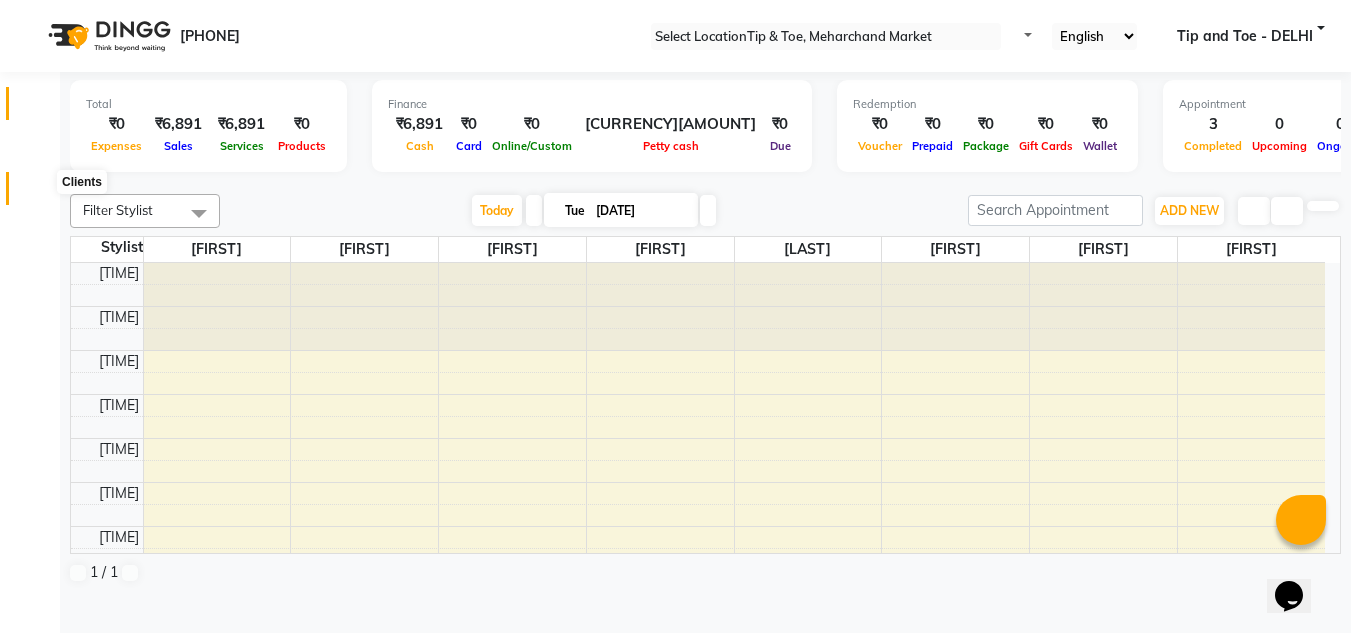 click at bounding box center [38, 193] 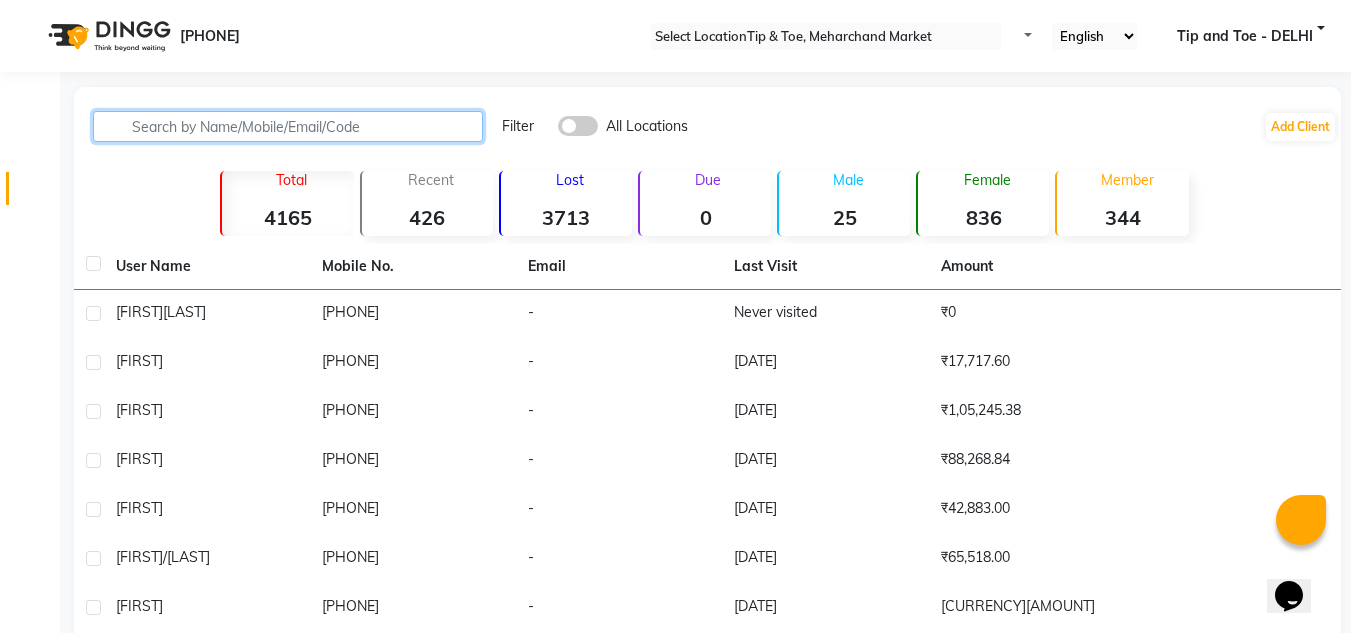click at bounding box center (288, 126) 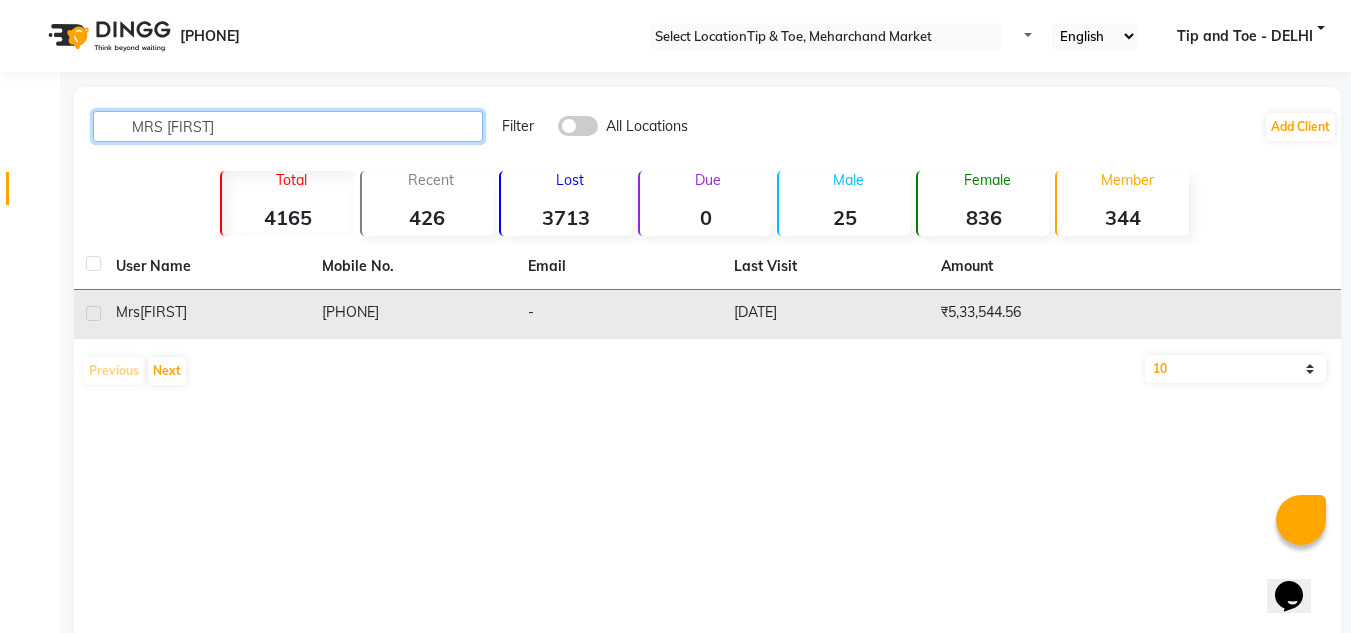 type on "MRS POO" 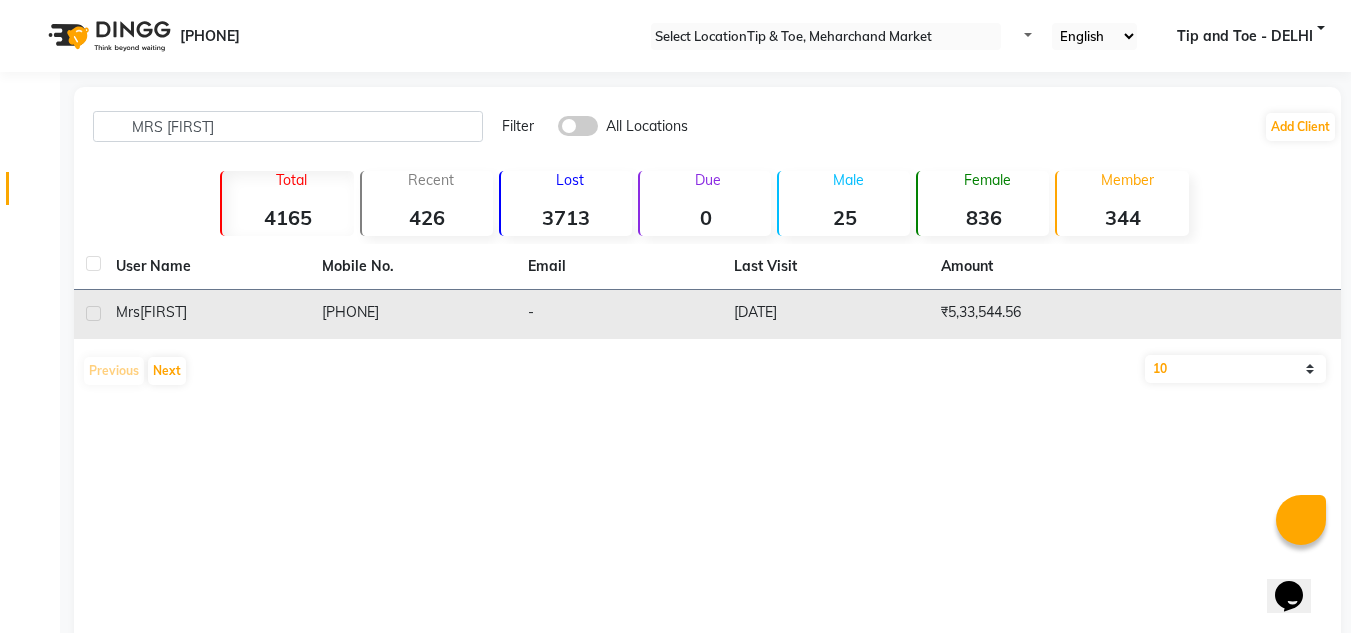 click on "Poonam" at bounding box center (163, 312) 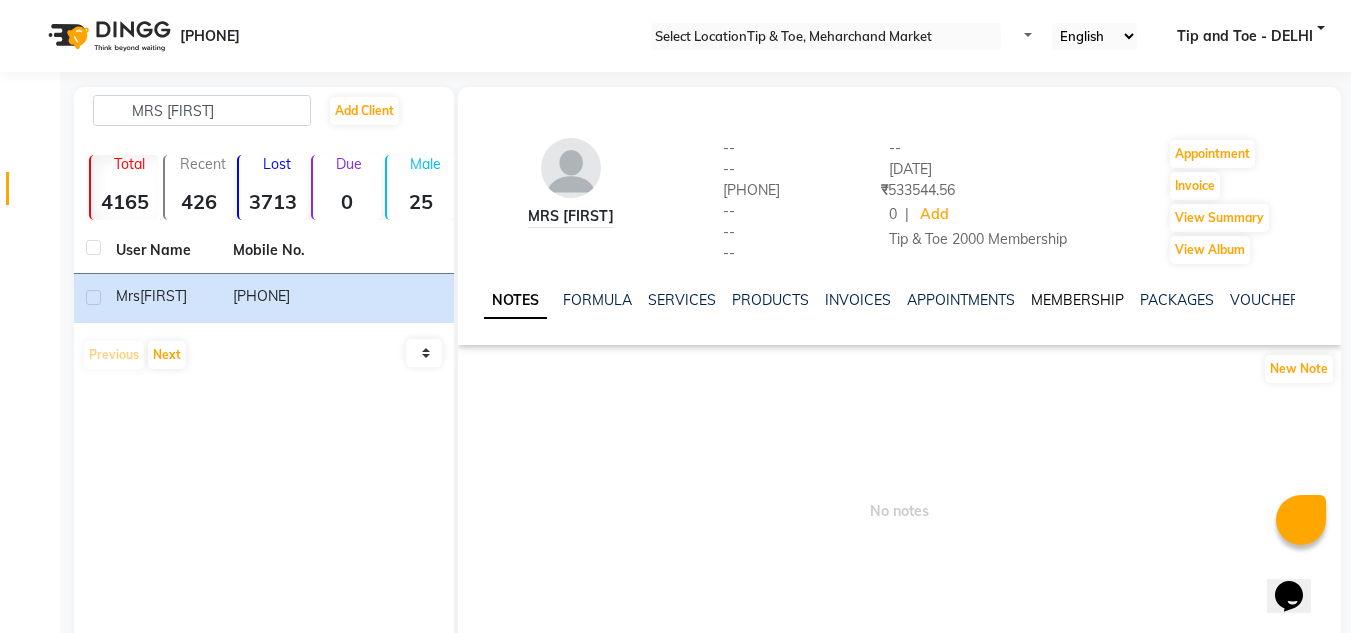 click on "MEMBERSHIP" at bounding box center [1077, 300] 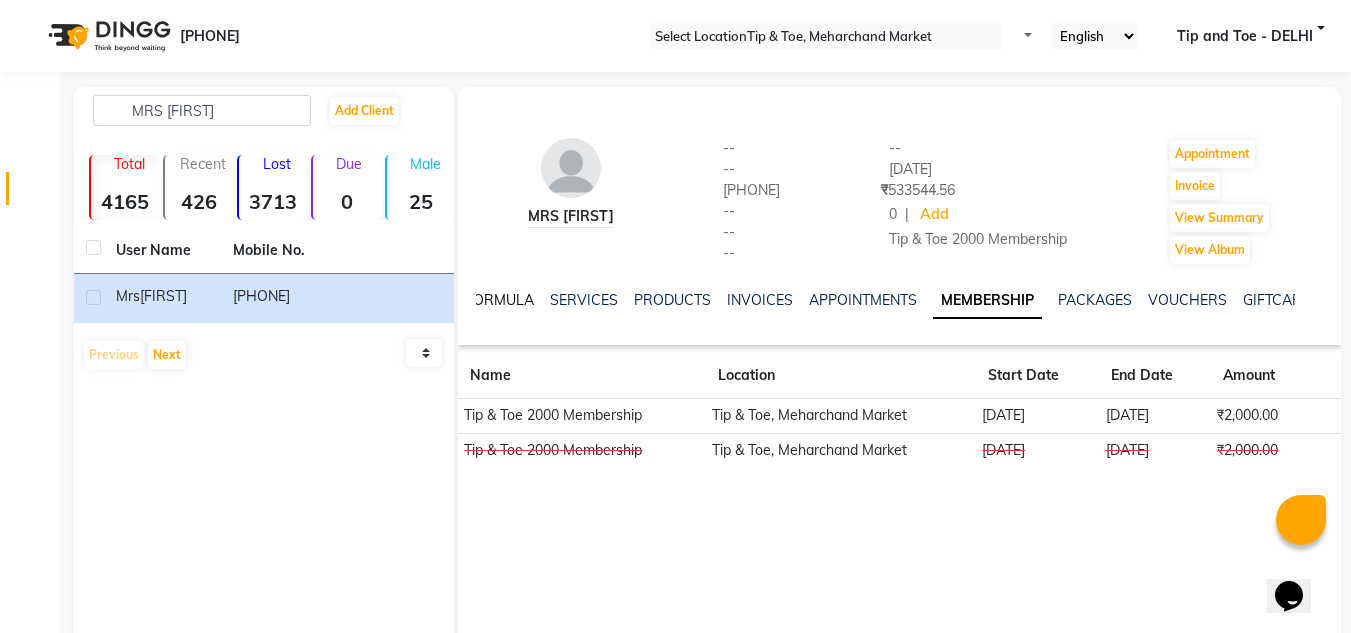 click on "FORMULA" at bounding box center (499, 300) 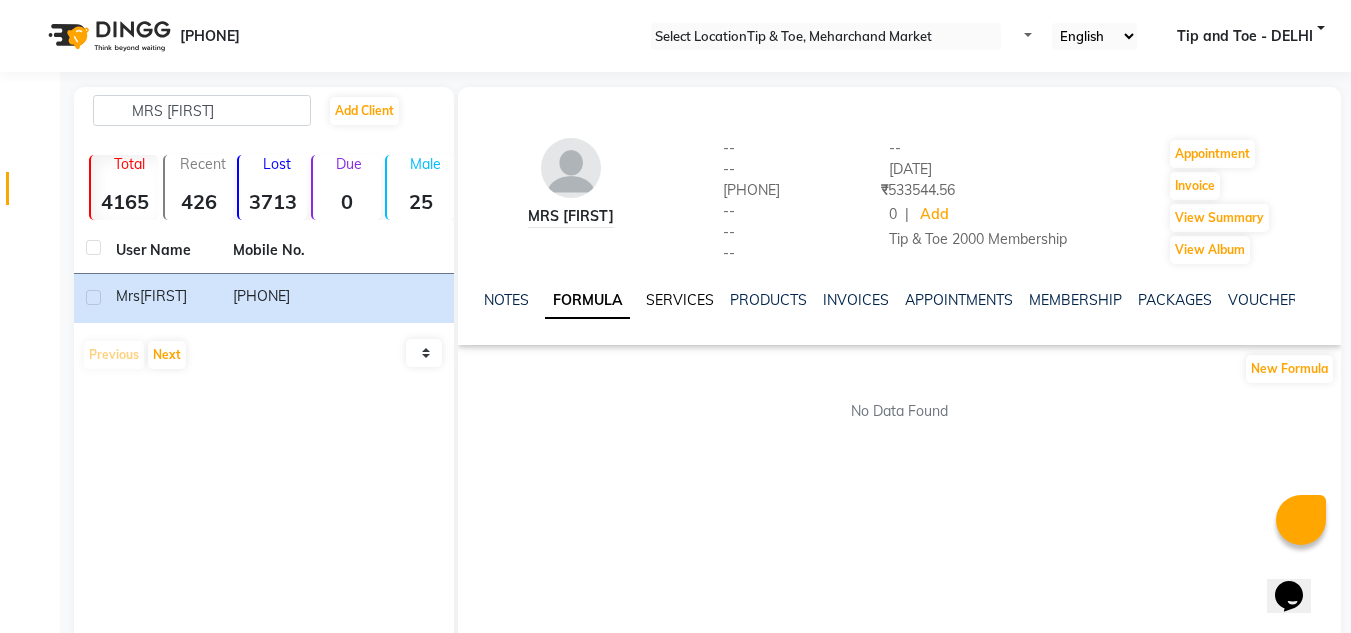 click on "SERVICES" at bounding box center (680, 300) 